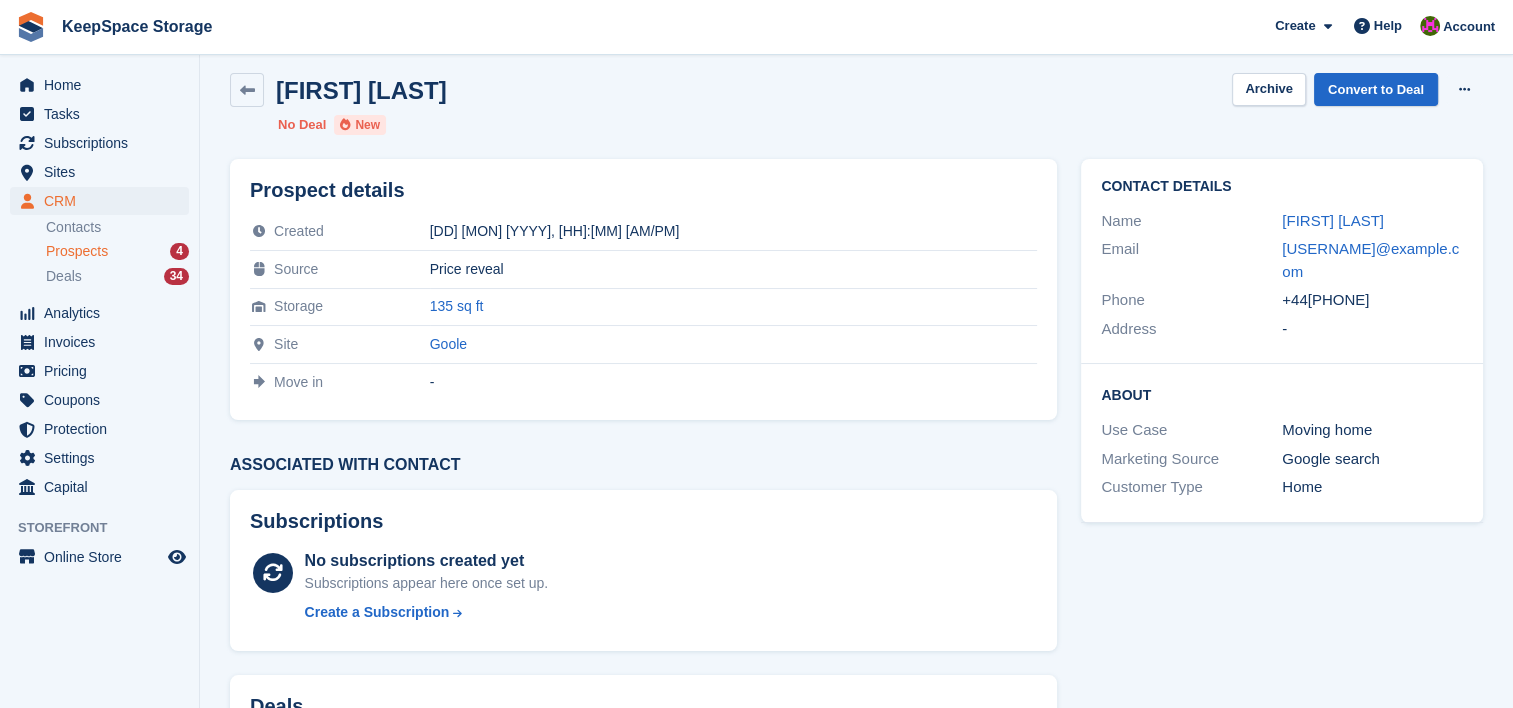 scroll, scrollTop: 0, scrollLeft: 0, axis: both 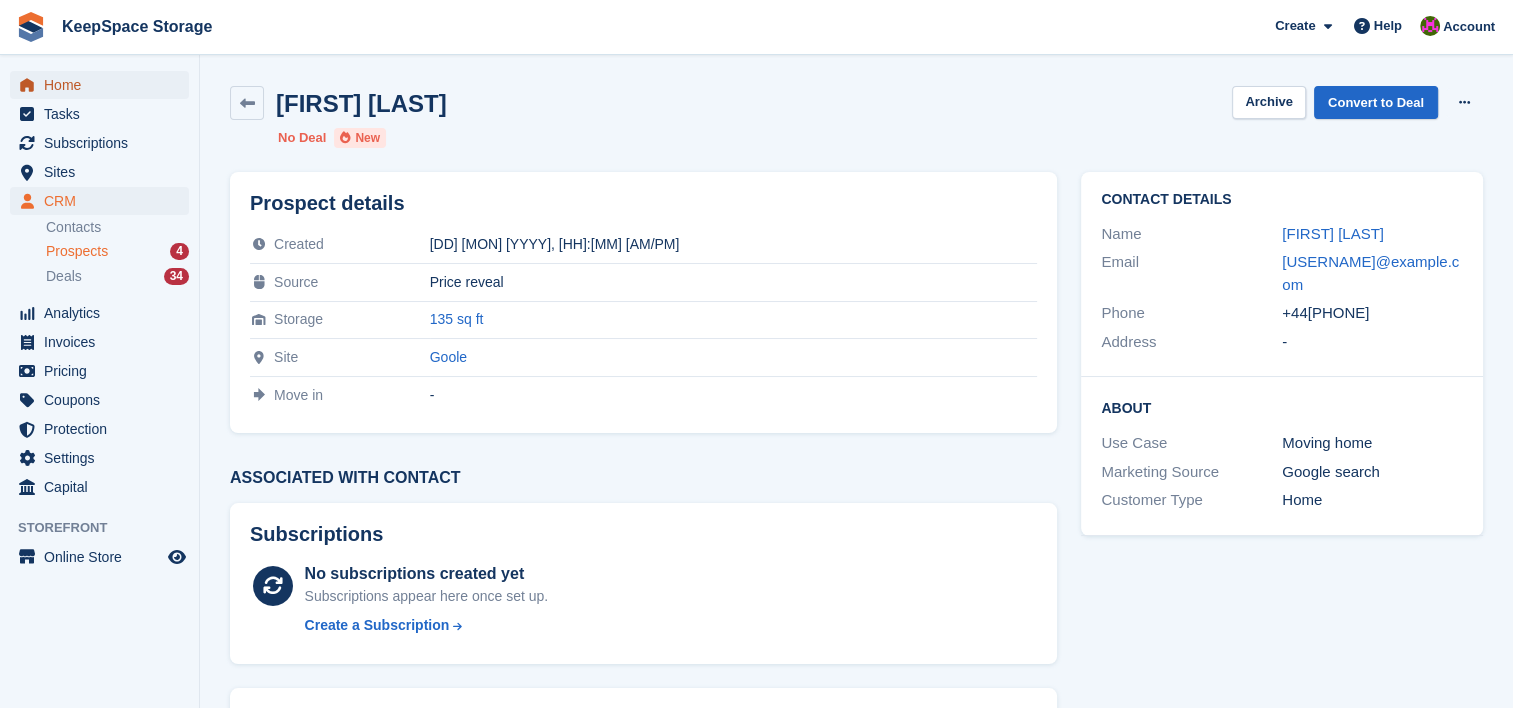 click on "Home" at bounding box center (104, 85) 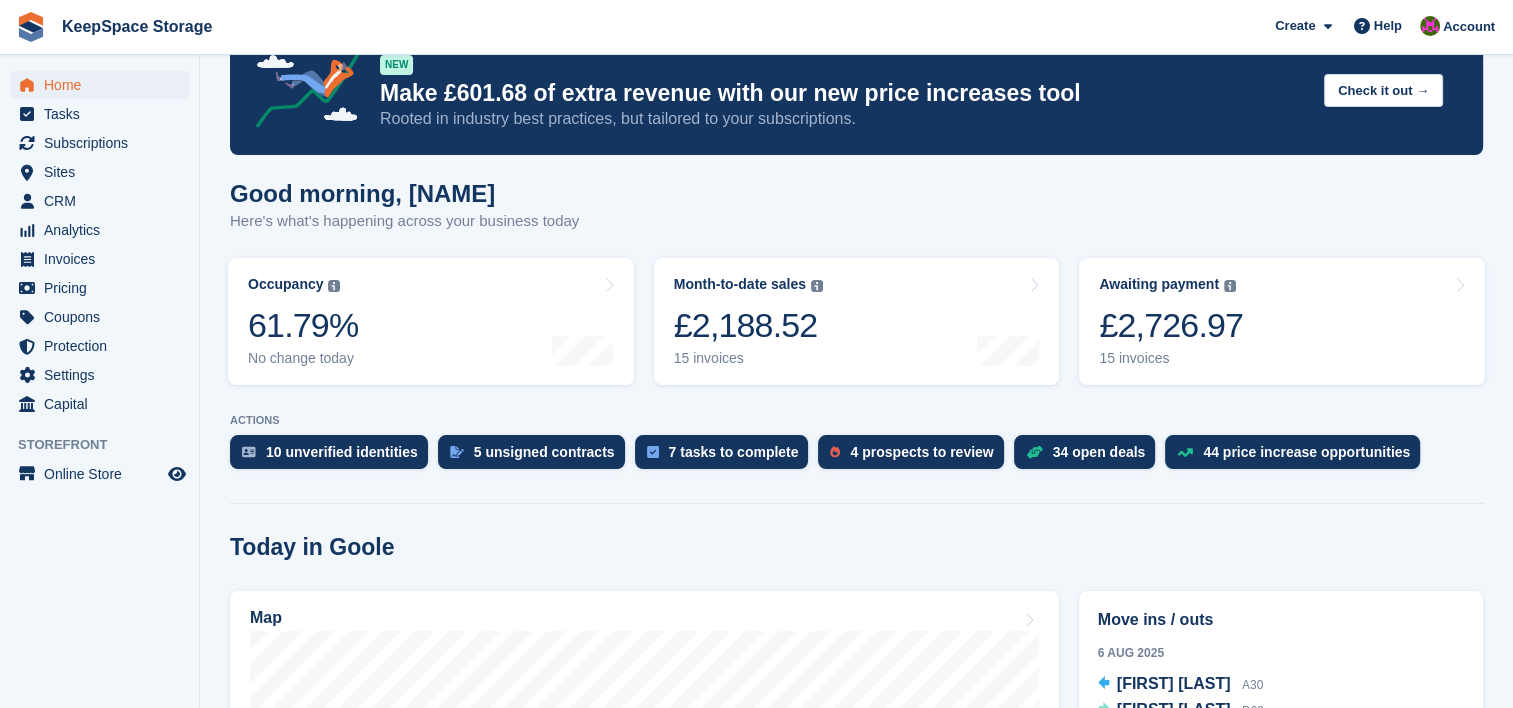 scroll, scrollTop: 83, scrollLeft: 0, axis: vertical 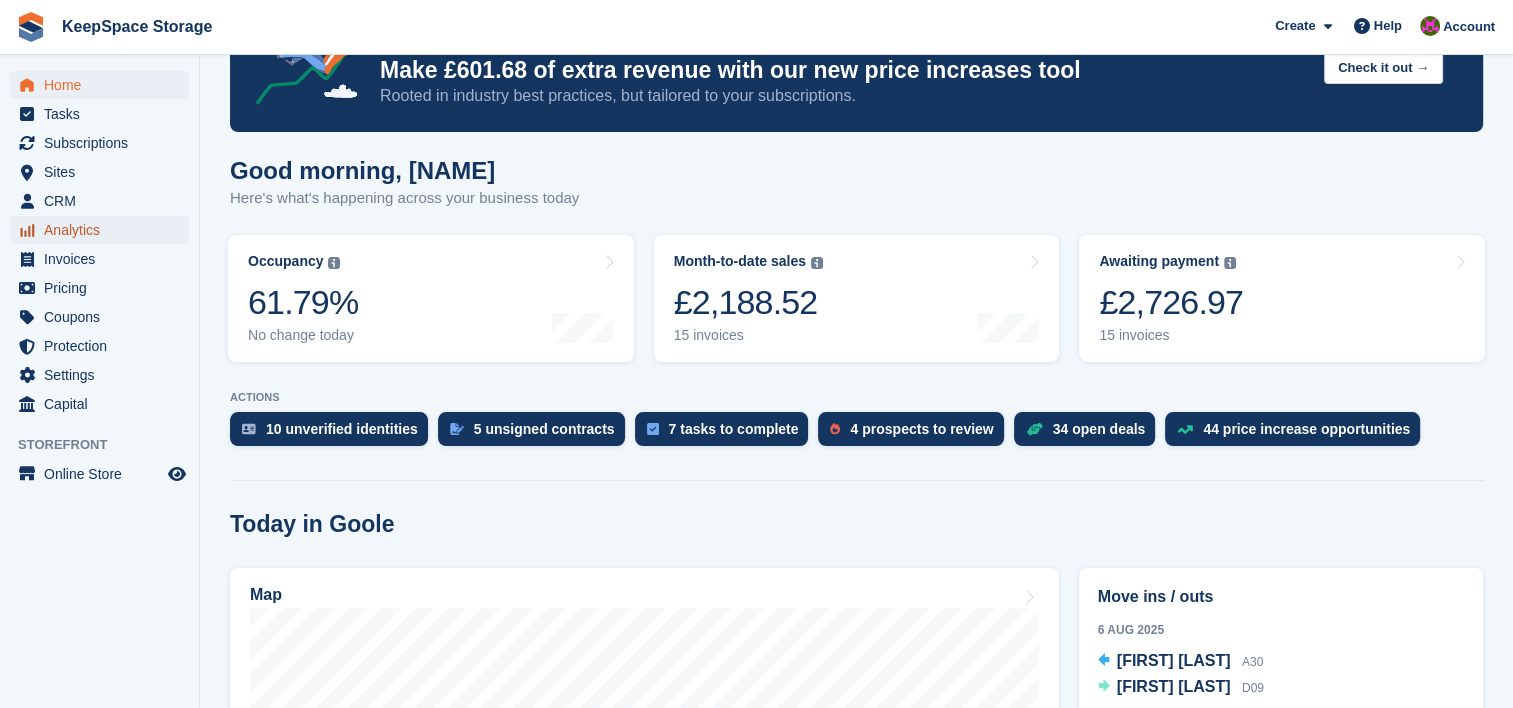 click on "Analytics" at bounding box center [104, 230] 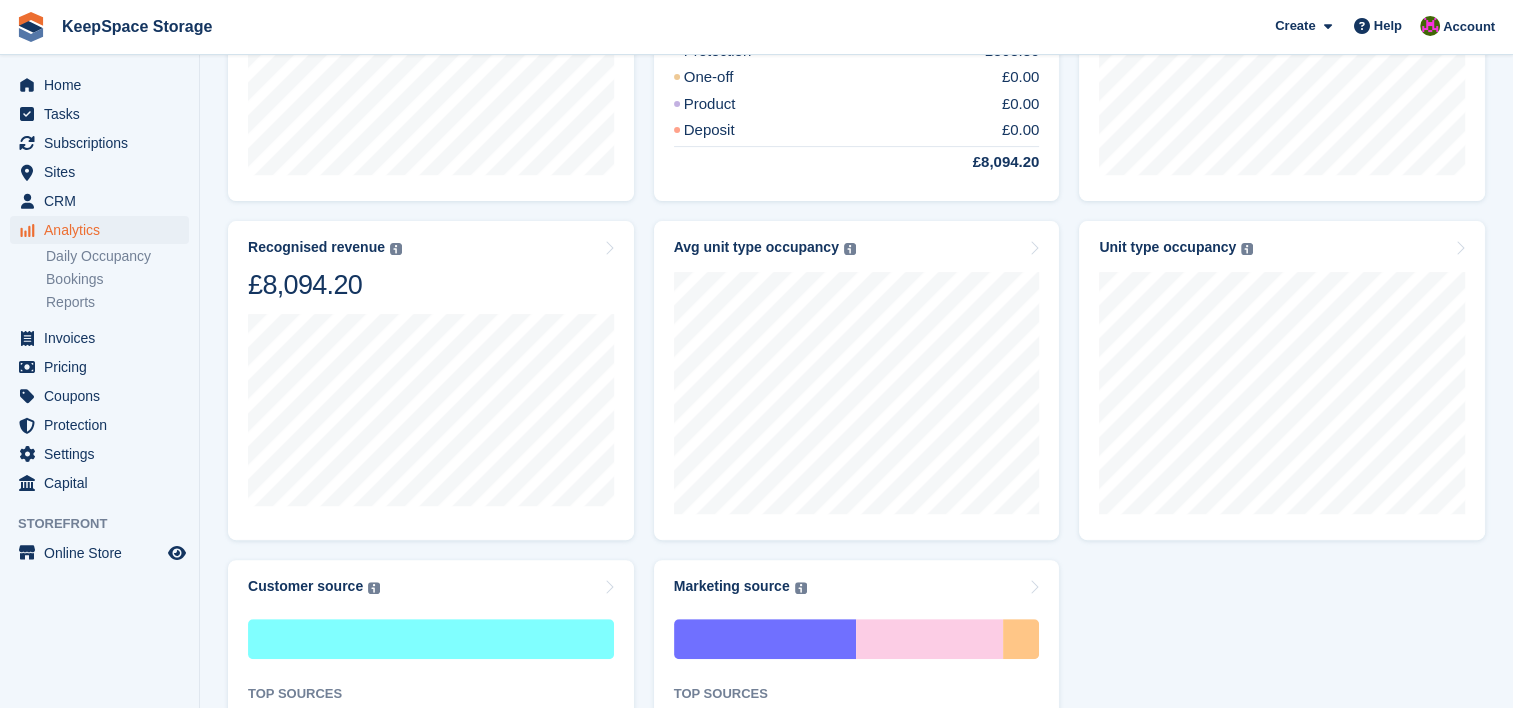 scroll, scrollTop: 648, scrollLeft: 0, axis: vertical 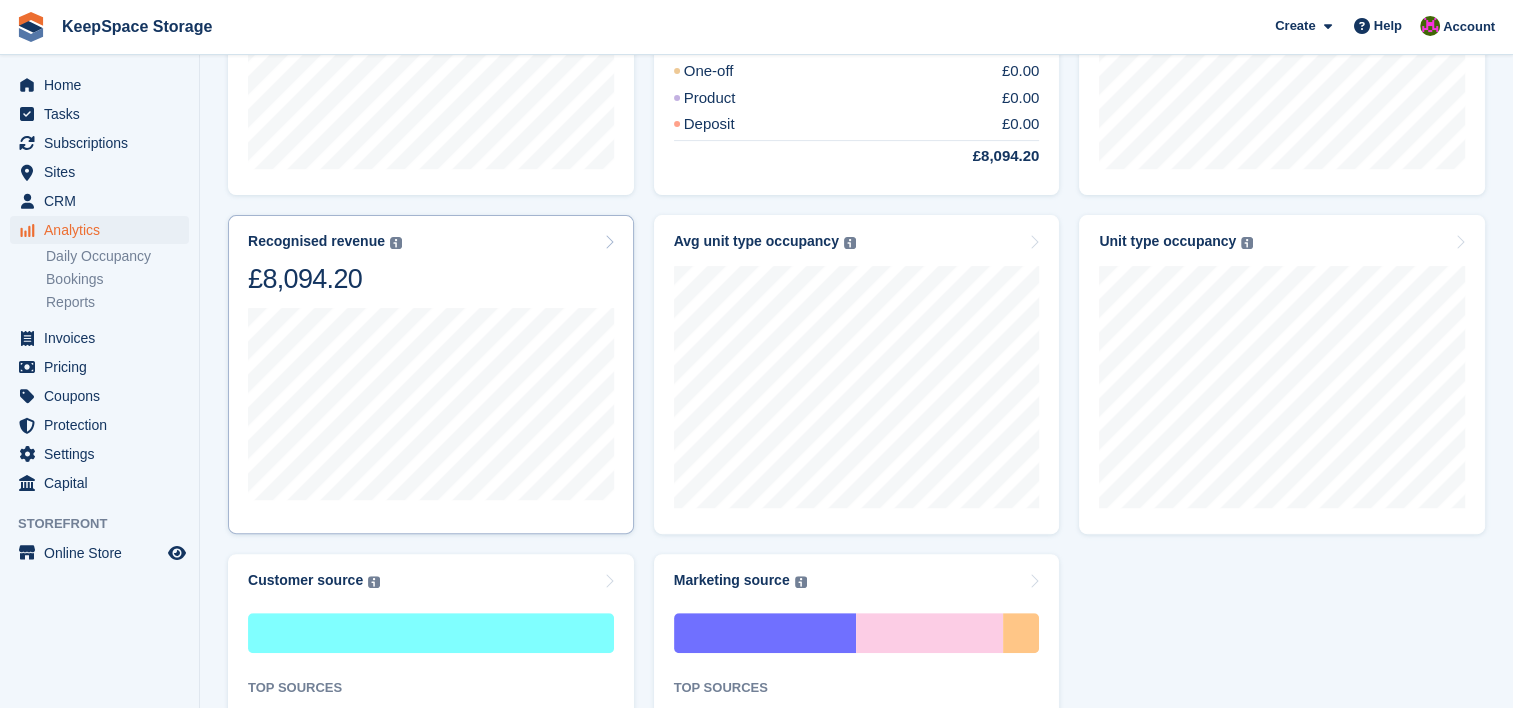 click at bounding box center [396, 243] 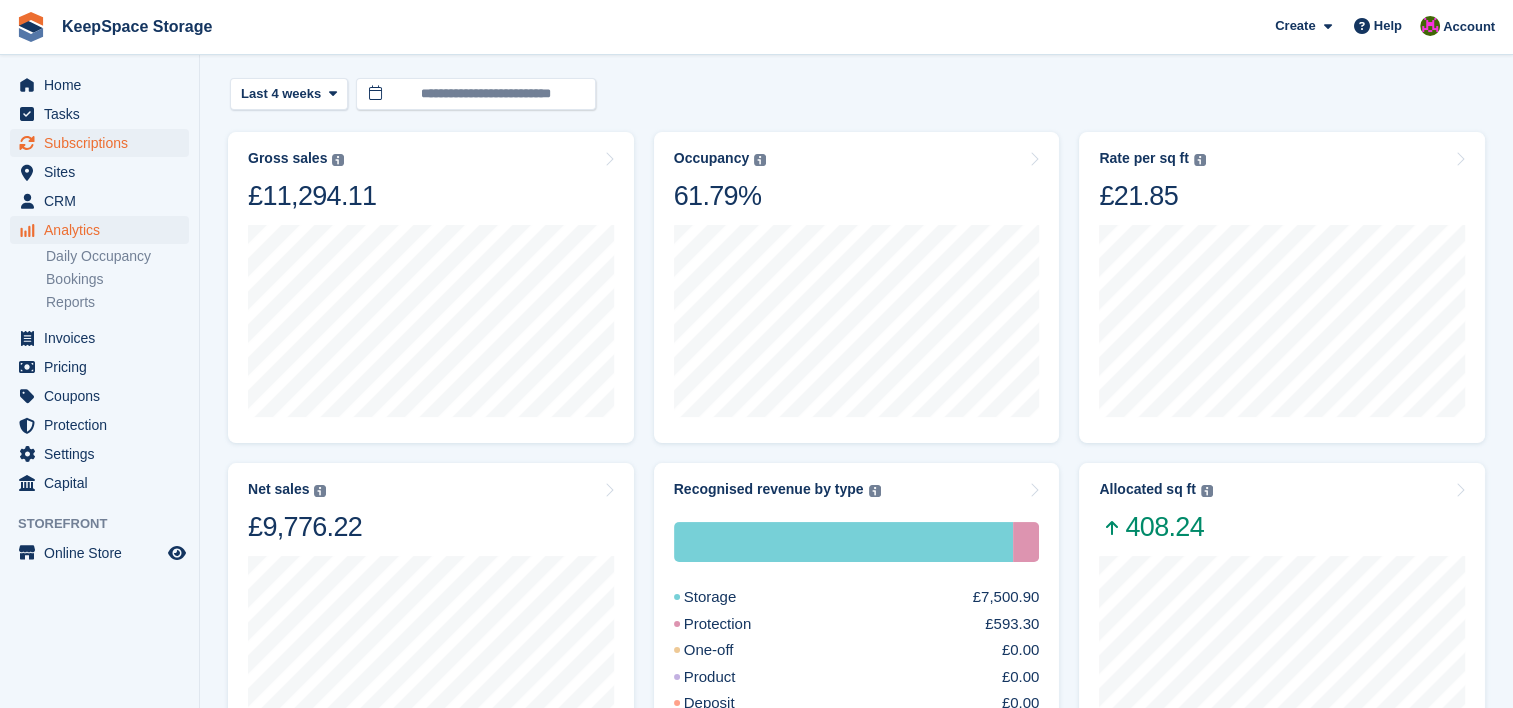 scroll, scrollTop: 0, scrollLeft: 0, axis: both 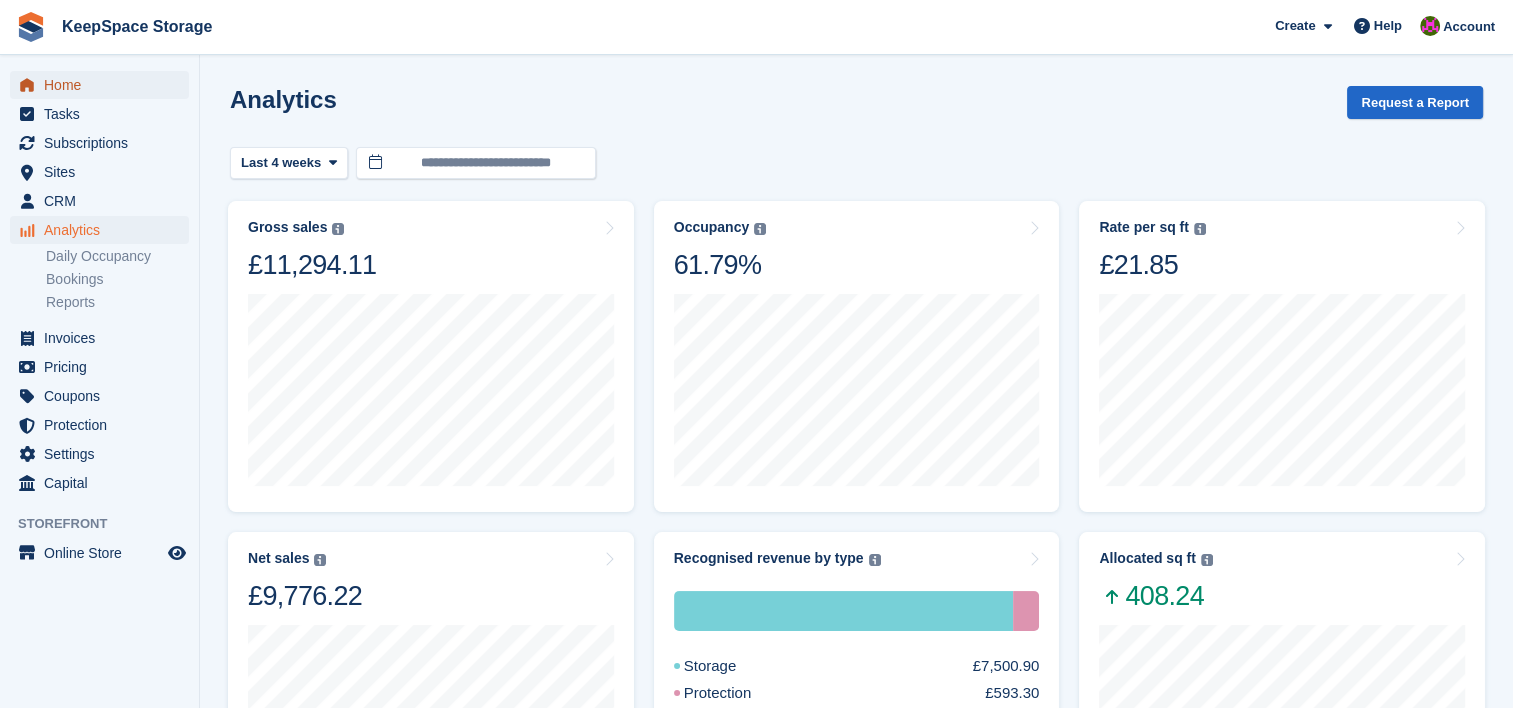 click on "Home" at bounding box center [99, 85] 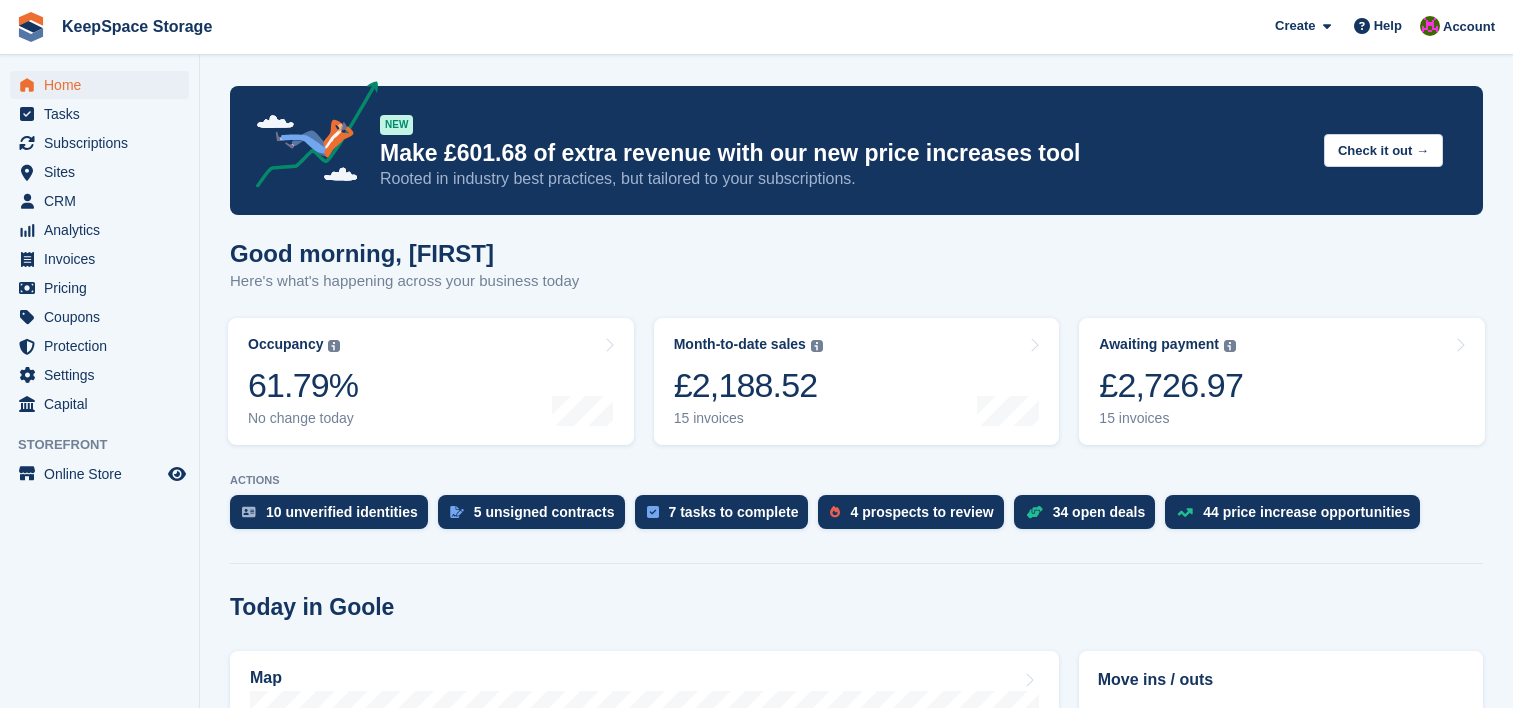 scroll, scrollTop: 0, scrollLeft: 0, axis: both 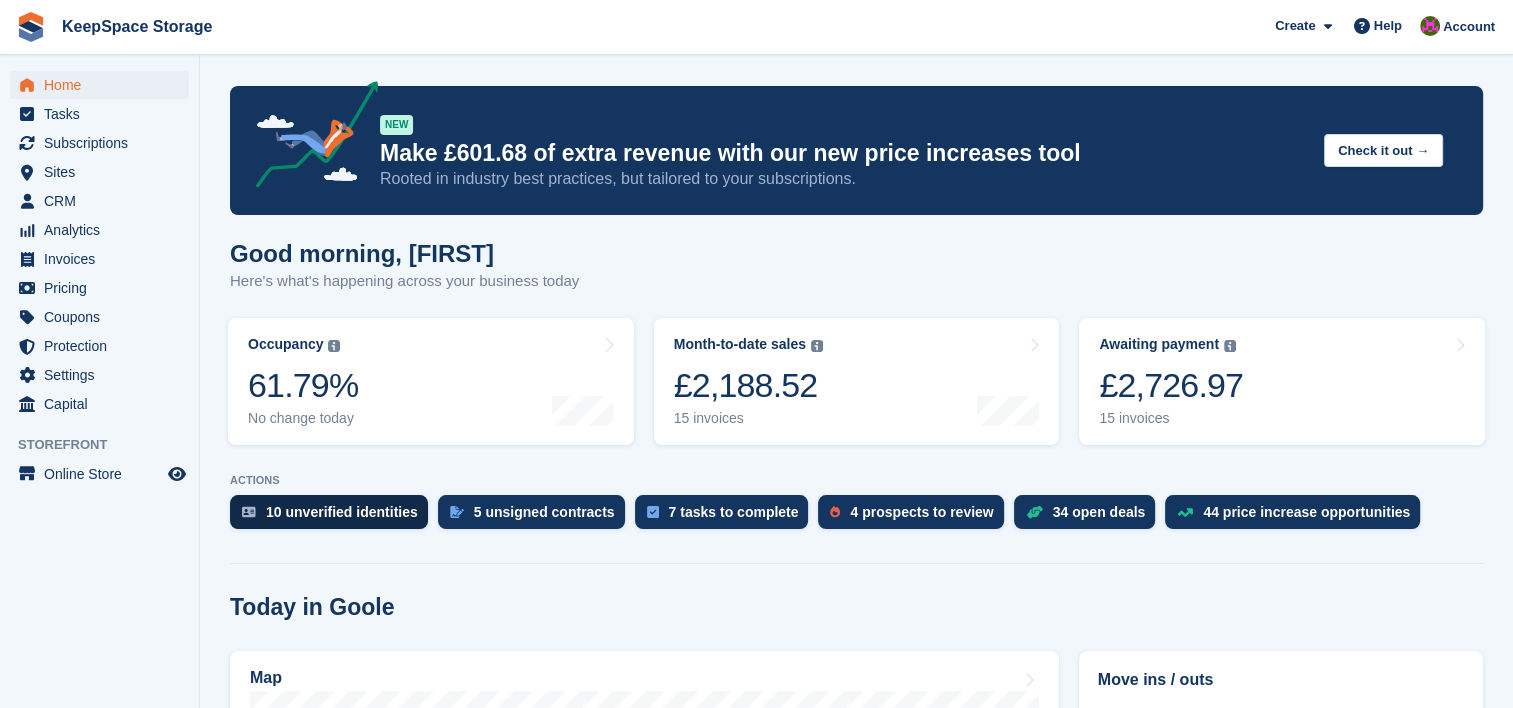 click on "10
unverified identities" at bounding box center [342, 512] 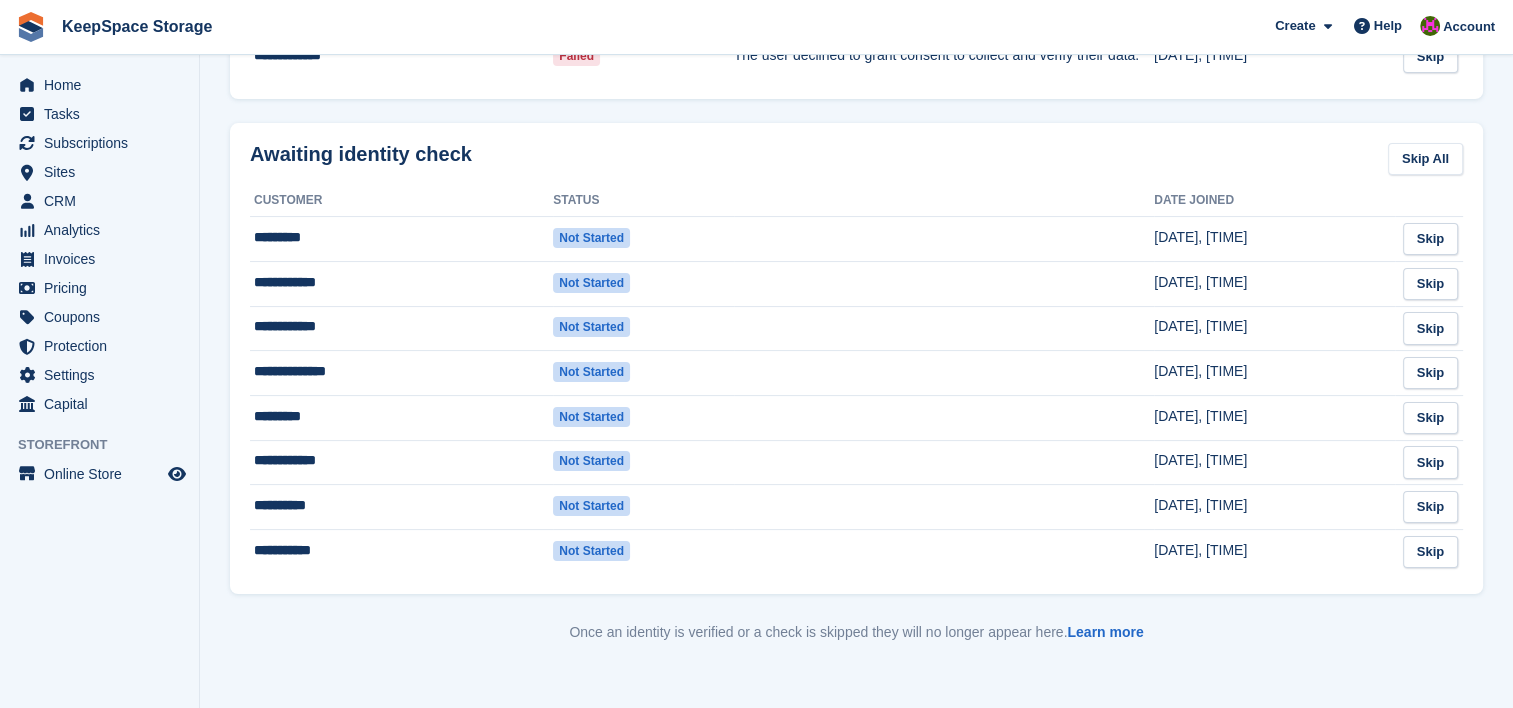 scroll, scrollTop: 308, scrollLeft: 0, axis: vertical 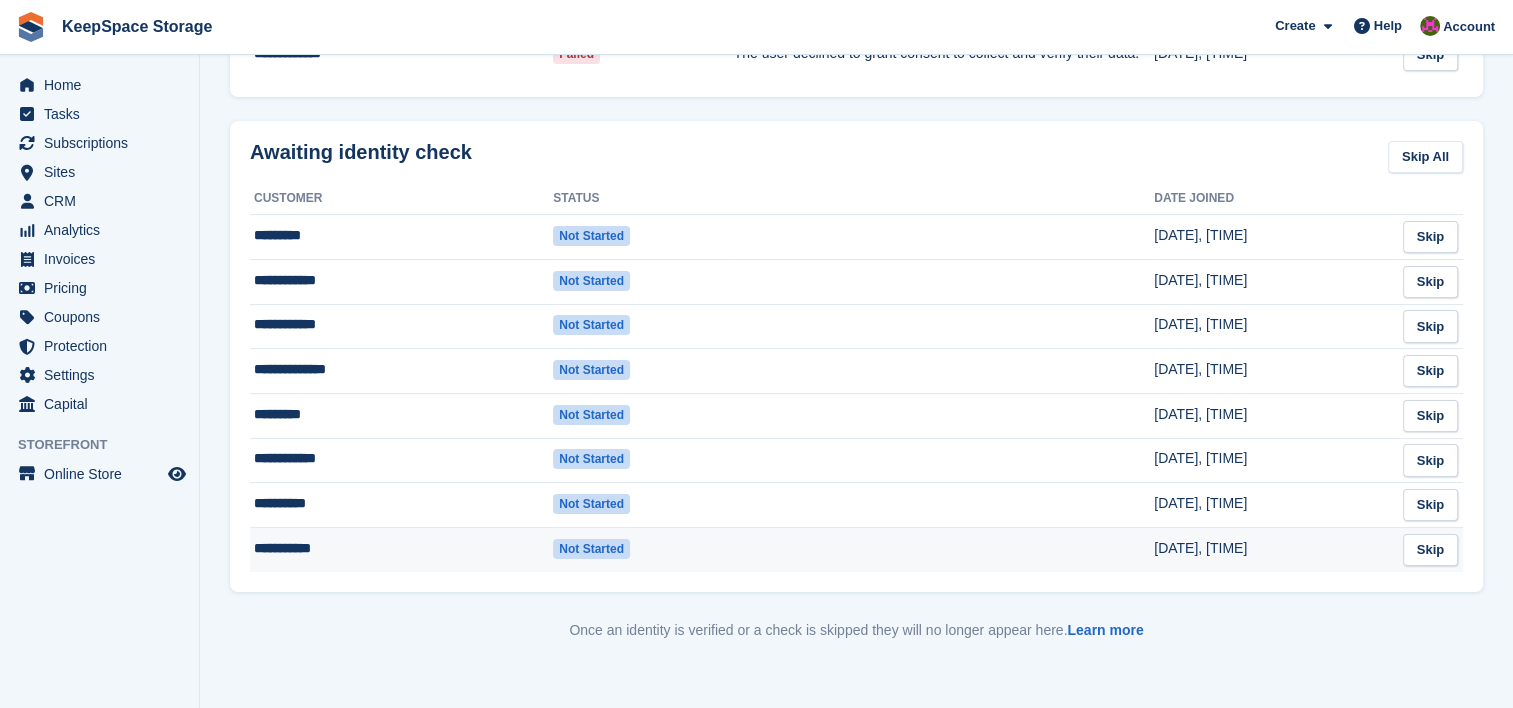 click on "**********" at bounding box center (401, 550) 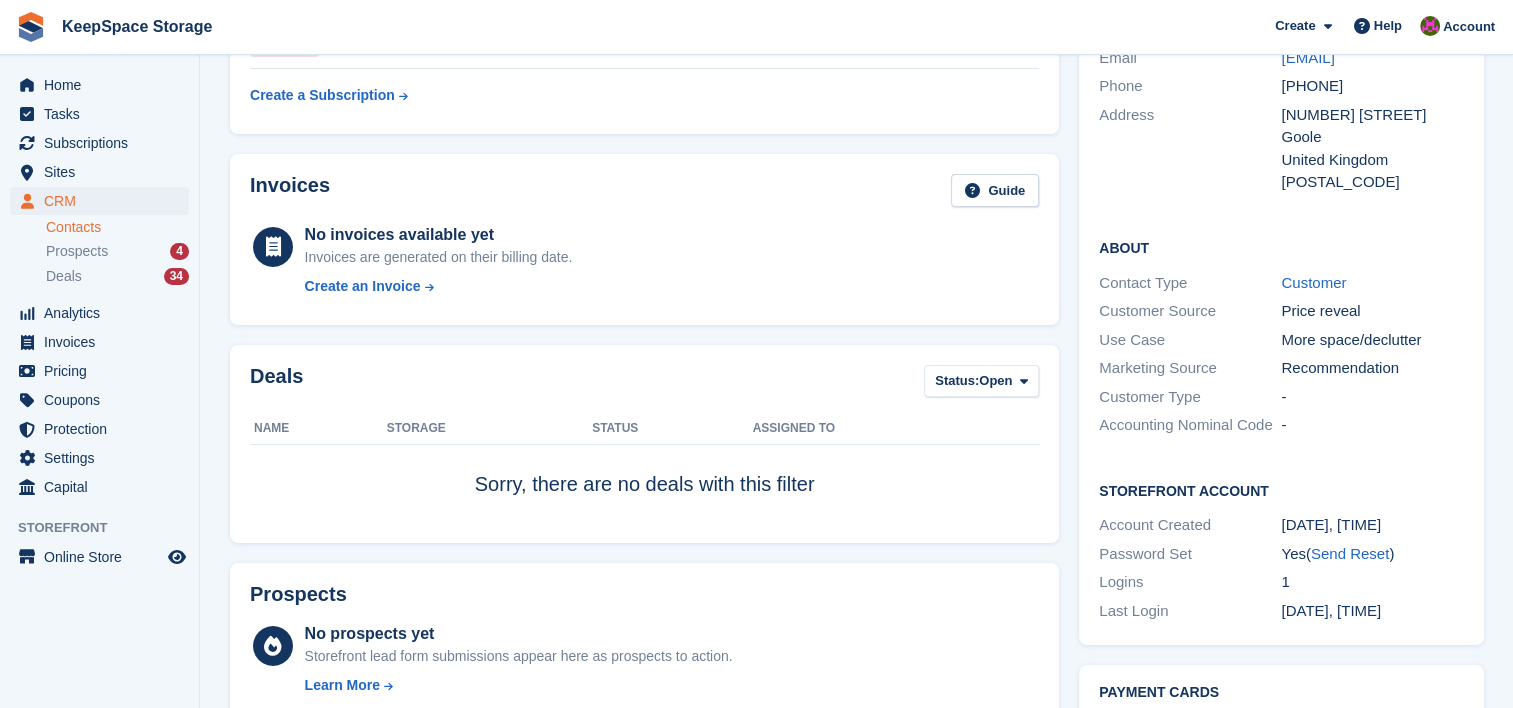 scroll, scrollTop: 8, scrollLeft: 0, axis: vertical 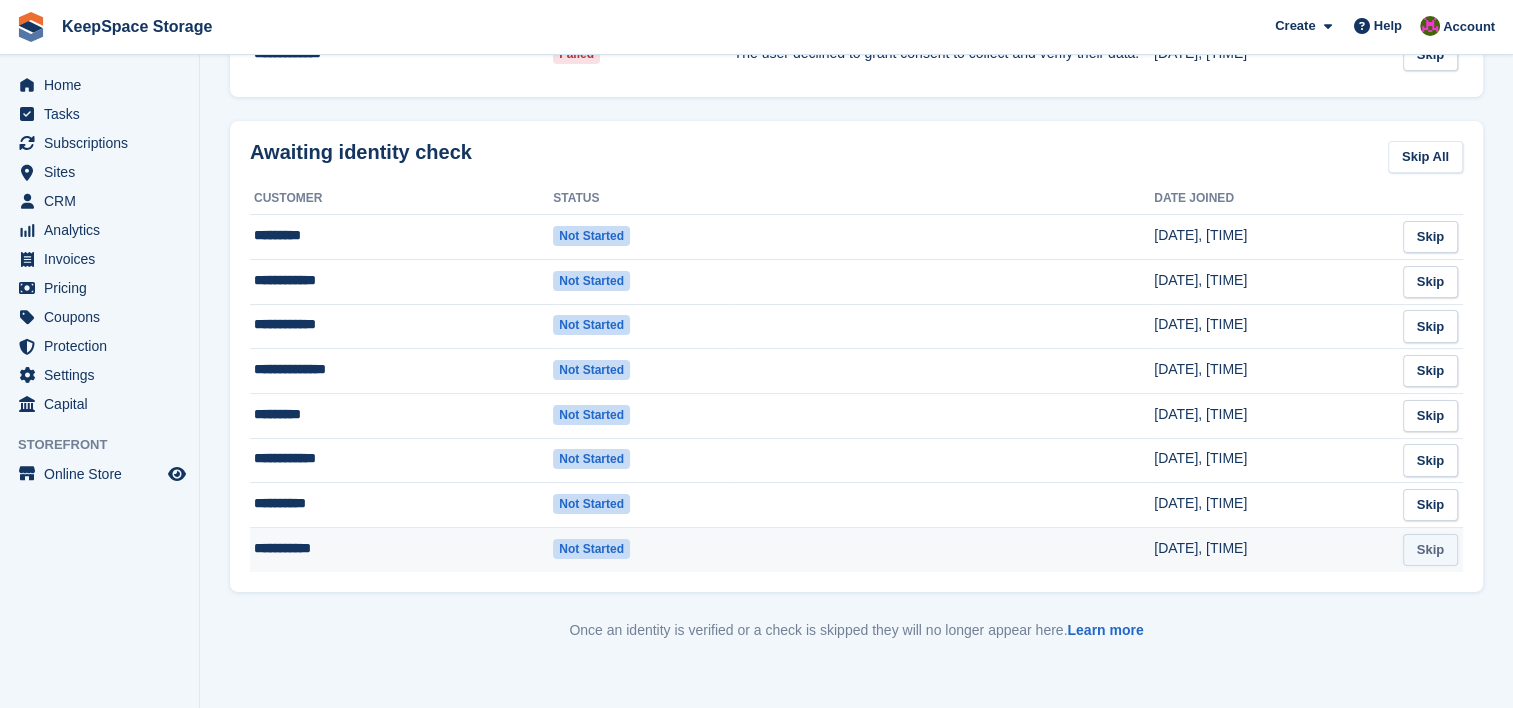 click on "Skip" at bounding box center [1430, 550] 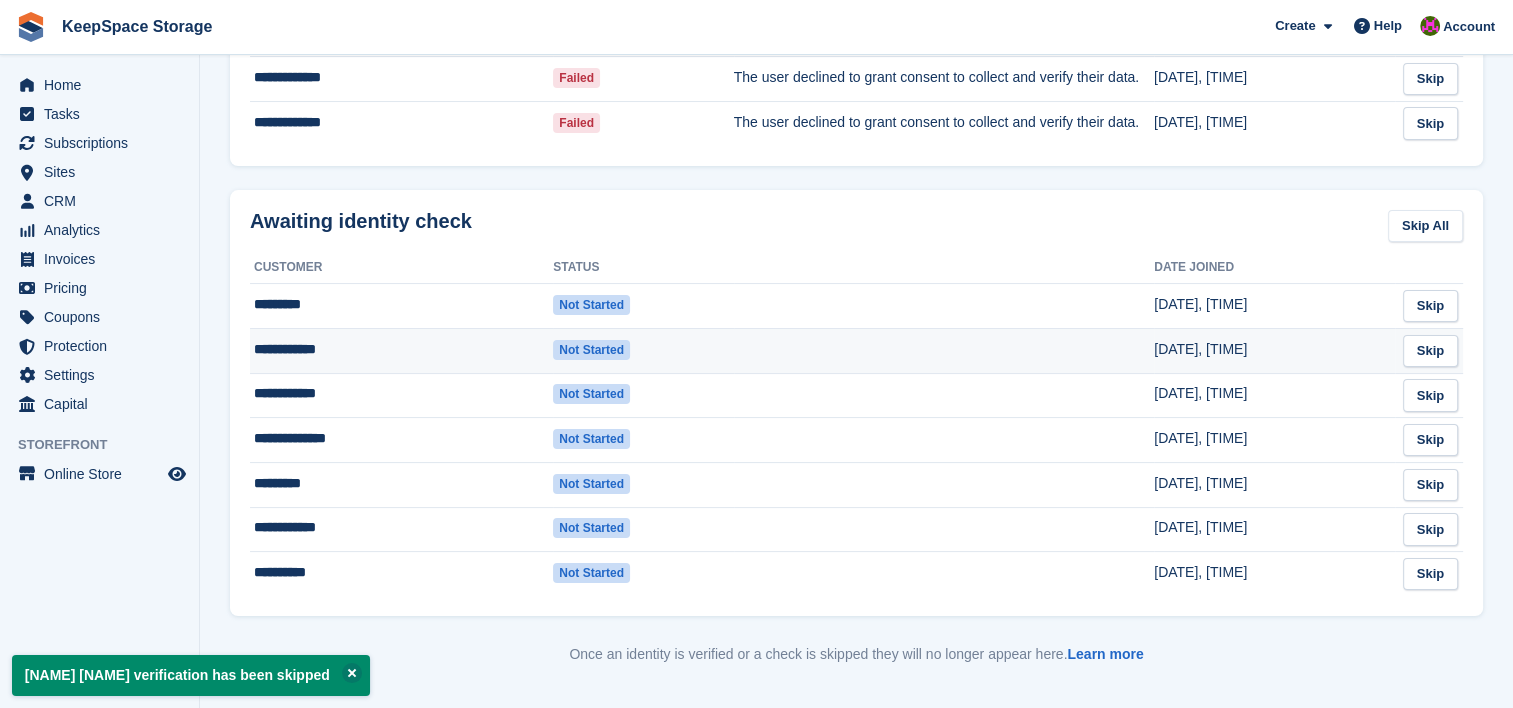 scroll, scrollTop: 264, scrollLeft: 0, axis: vertical 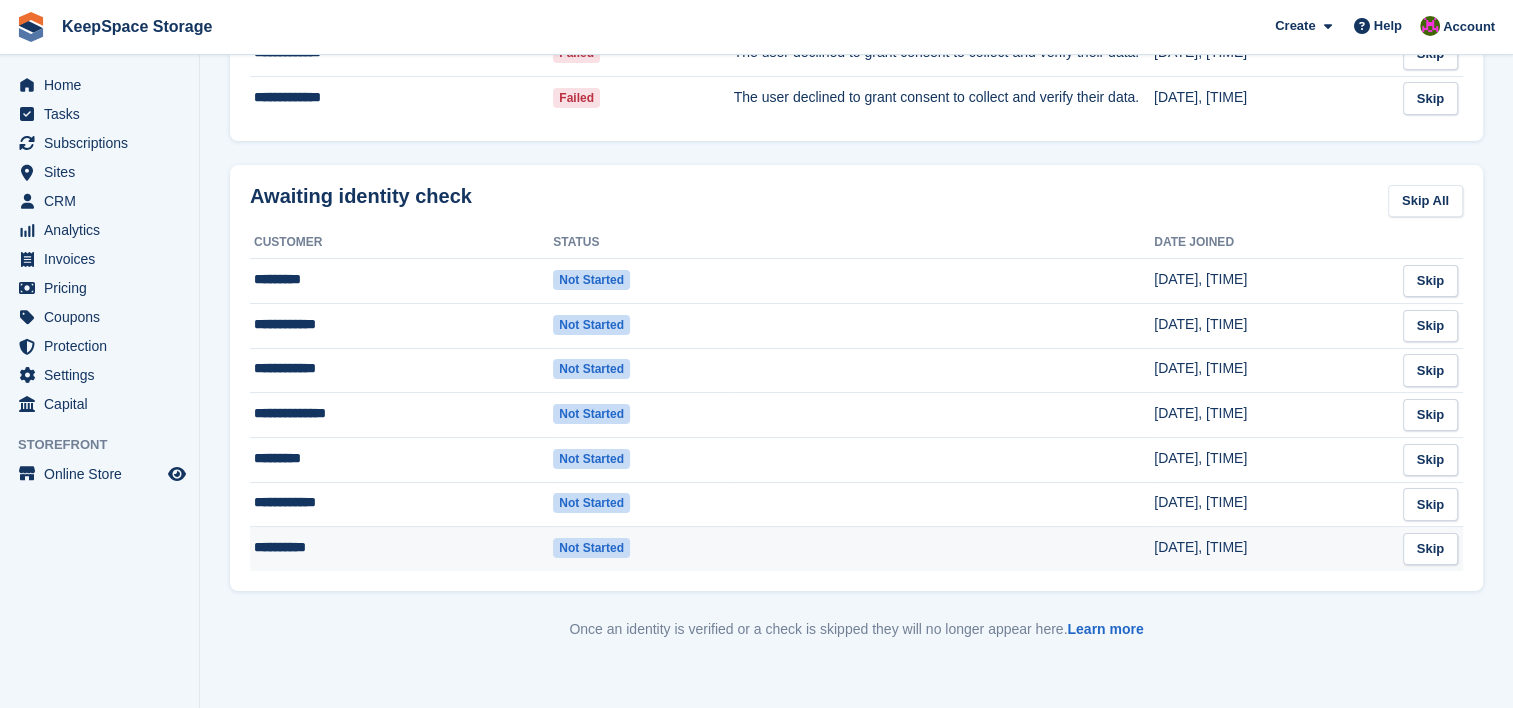 click on "**********" at bounding box center (401, 549) 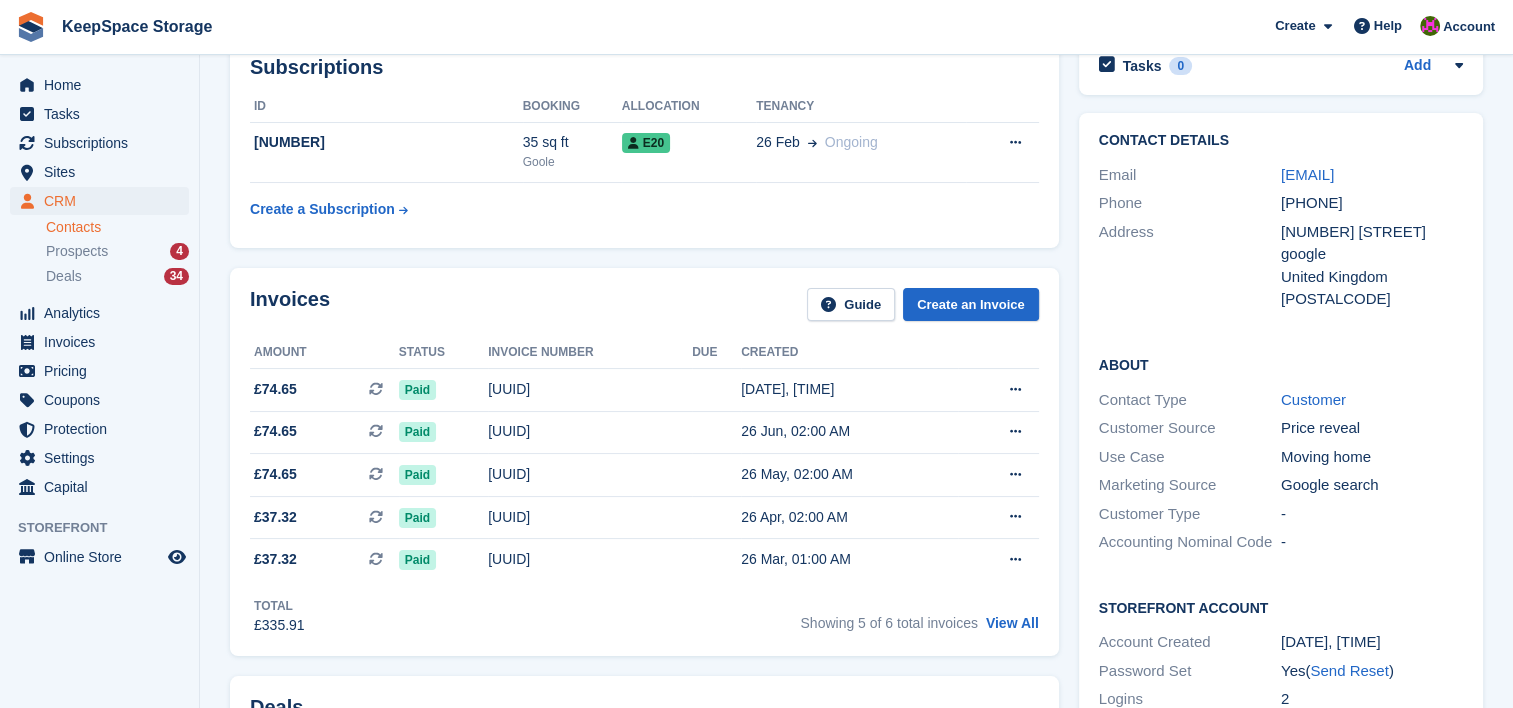 scroll, scrollTop: 0, scrollLeft: 0, axis: both 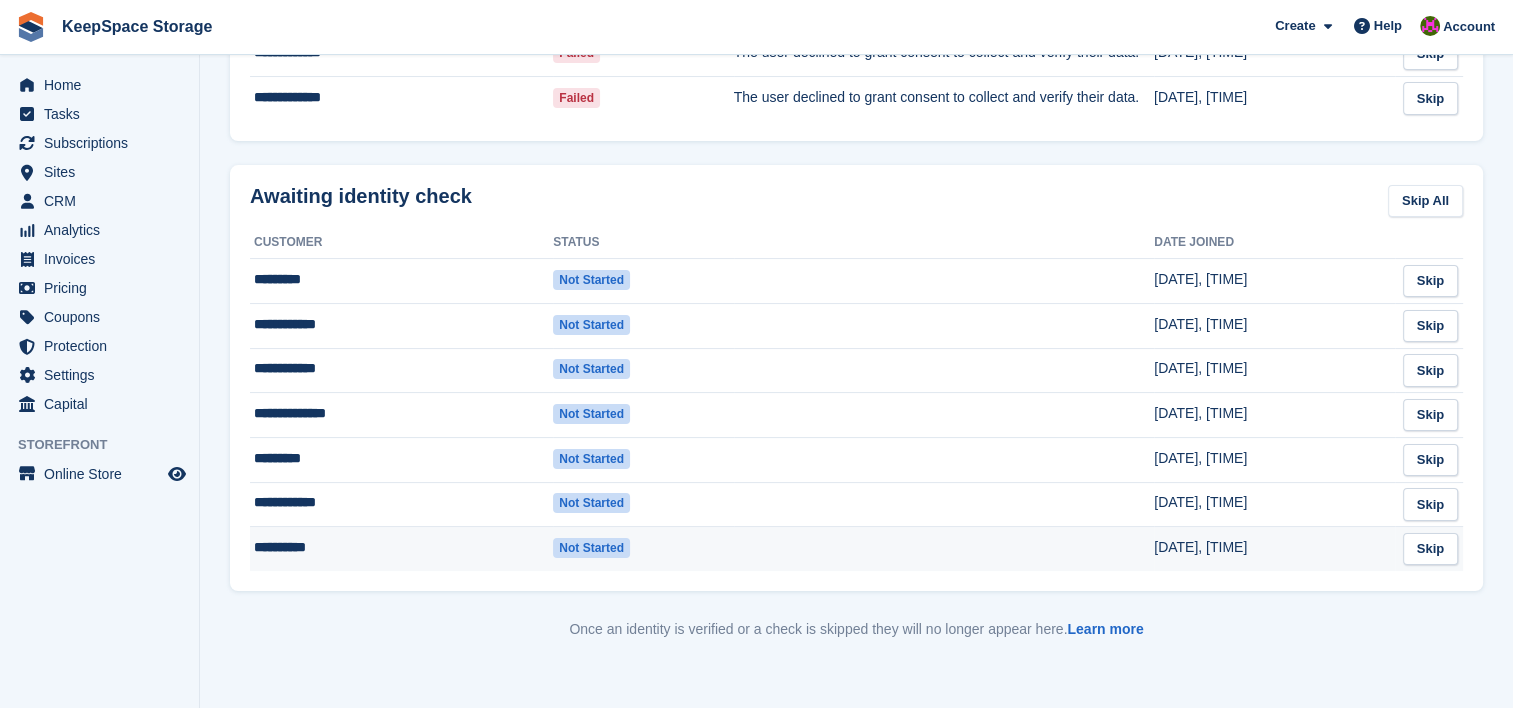 click on "Not started" at bounding box center [591, 548] 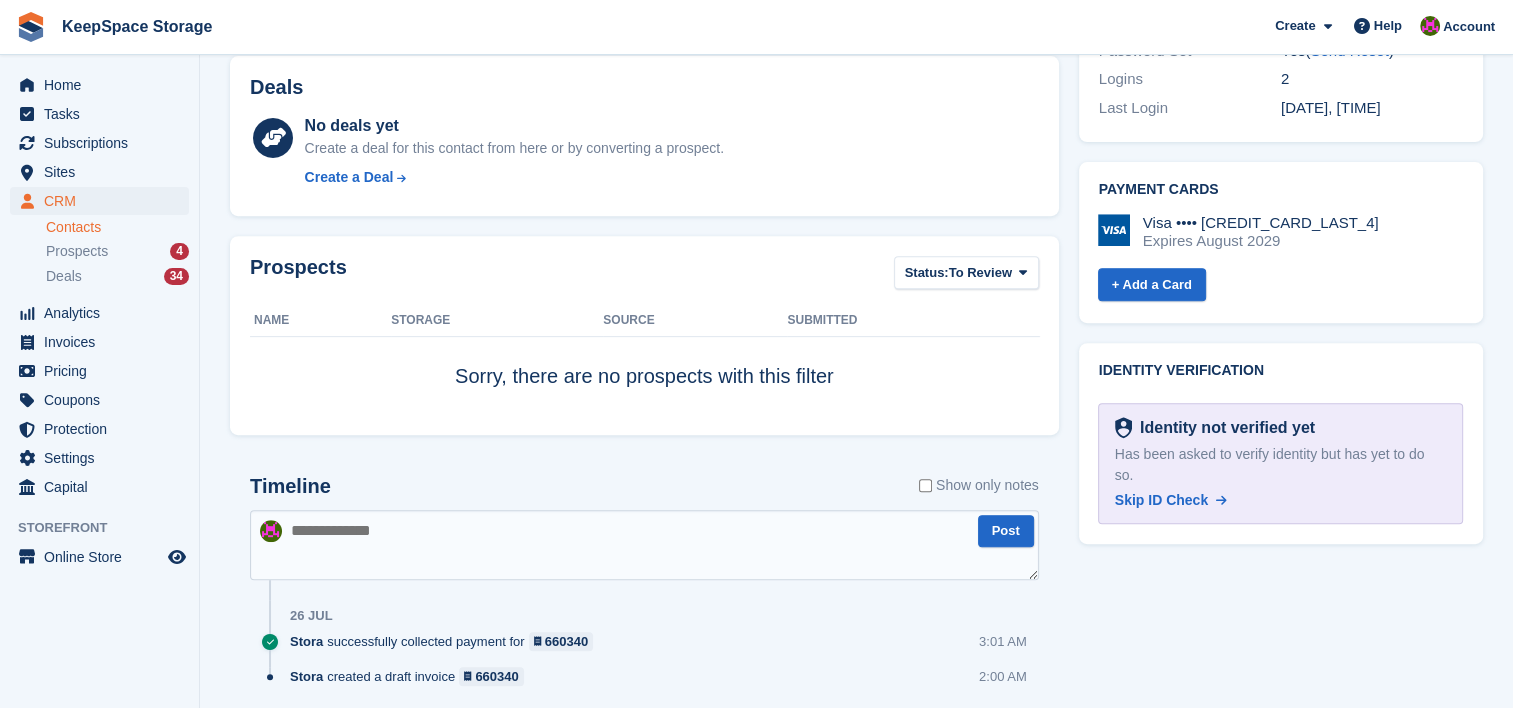 scroll, scrollTop: 742, scrollLeft: 0, axis: vertical 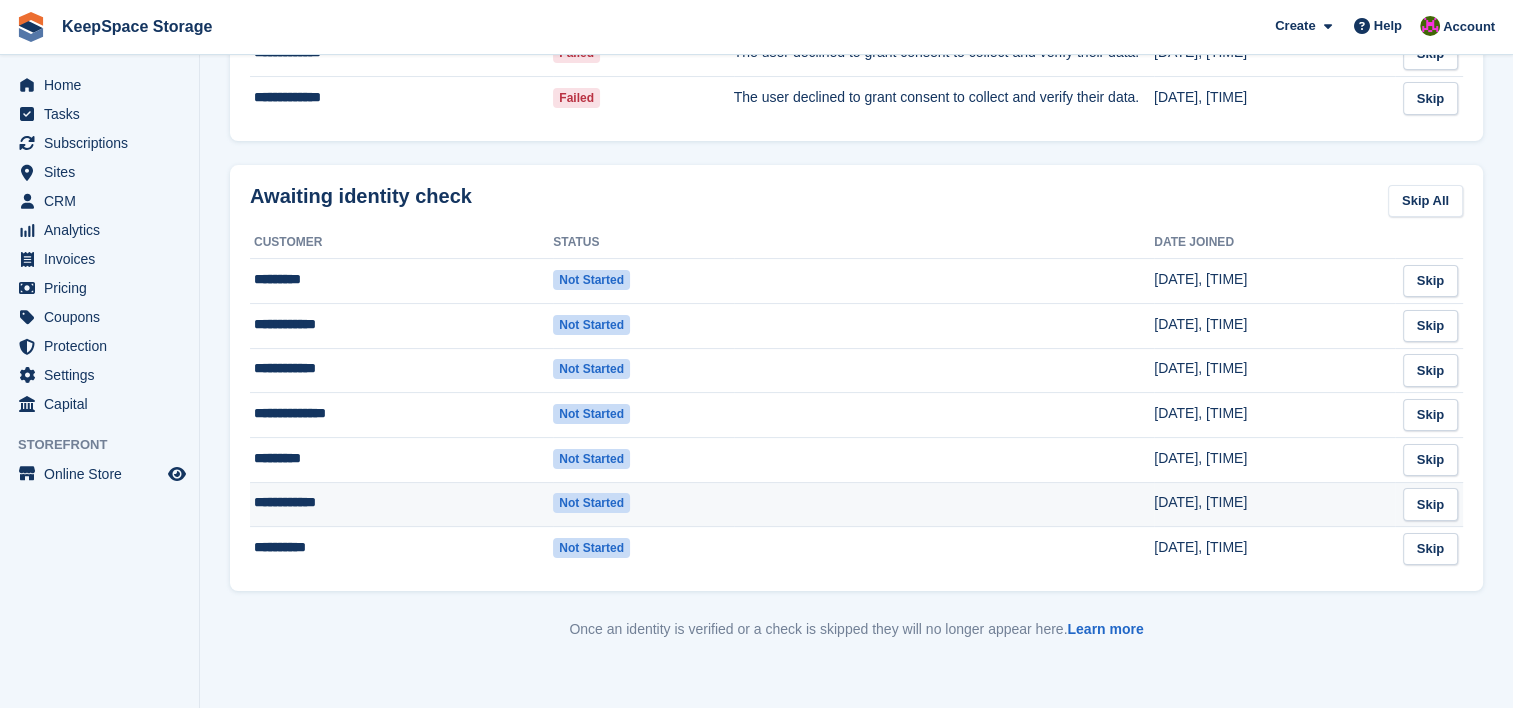 click on "Not started" at bounding box center (591, 503) 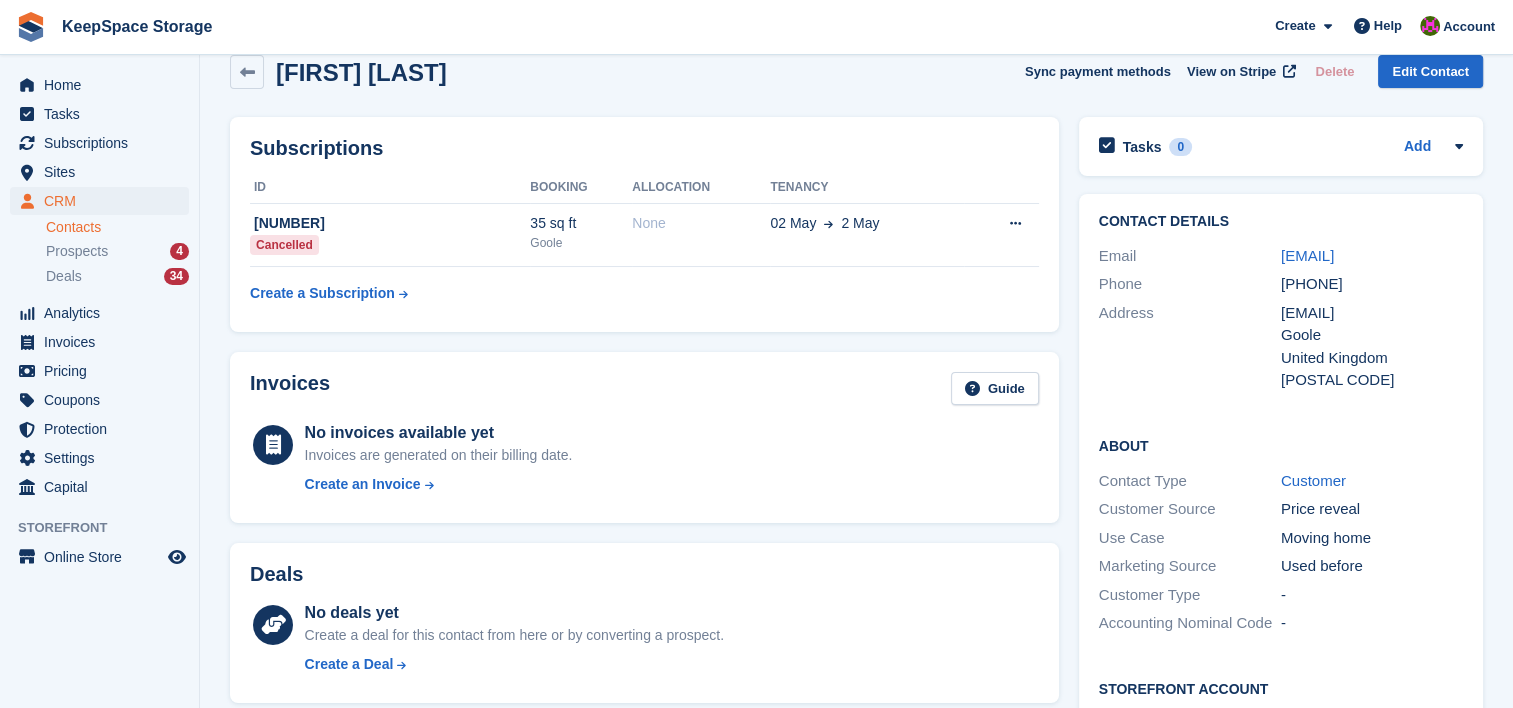 scroll, scrollTop: 0, scrollLeft: 0, axis: both 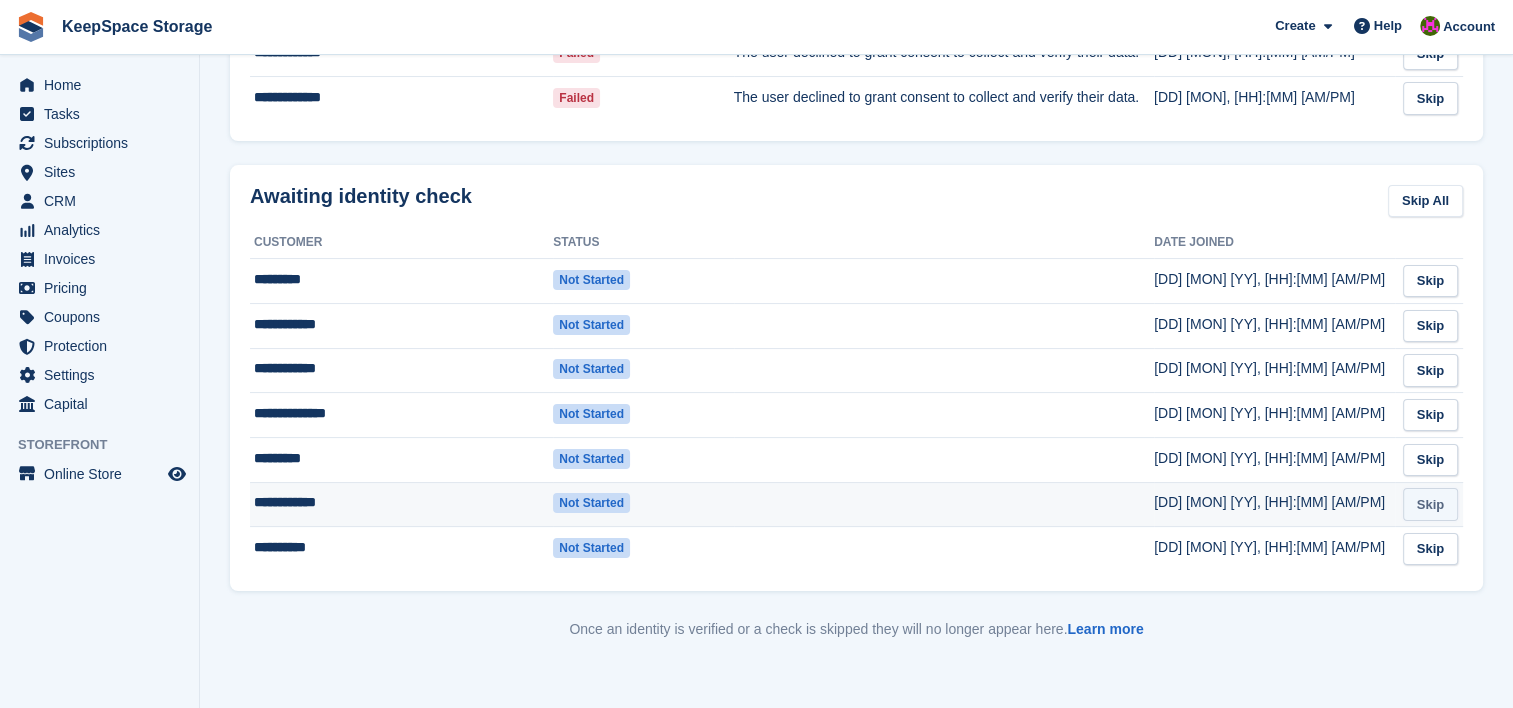 click on "Skip" at bounding box center [1430, 504] 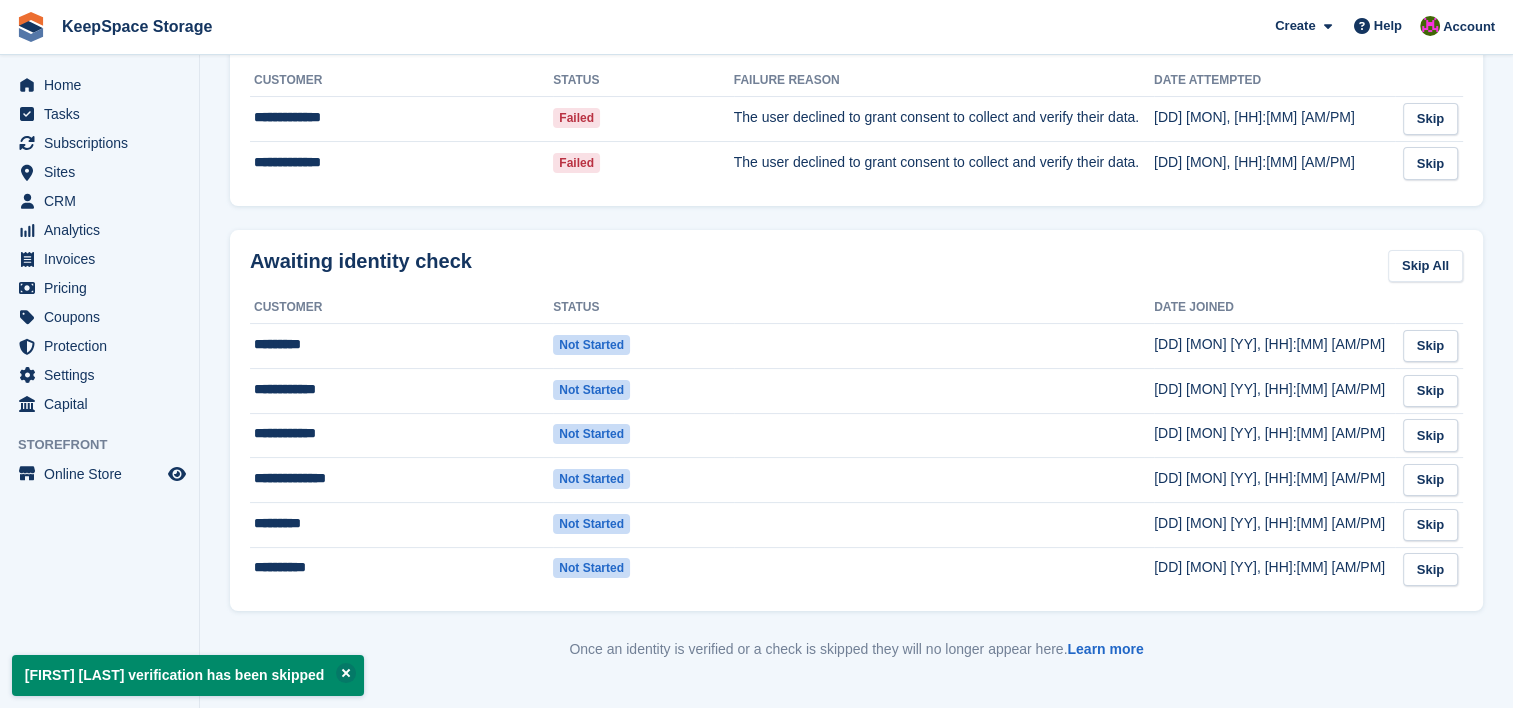 scroll, scrollTop: 220, scrollLeft: 0, axis: vertical 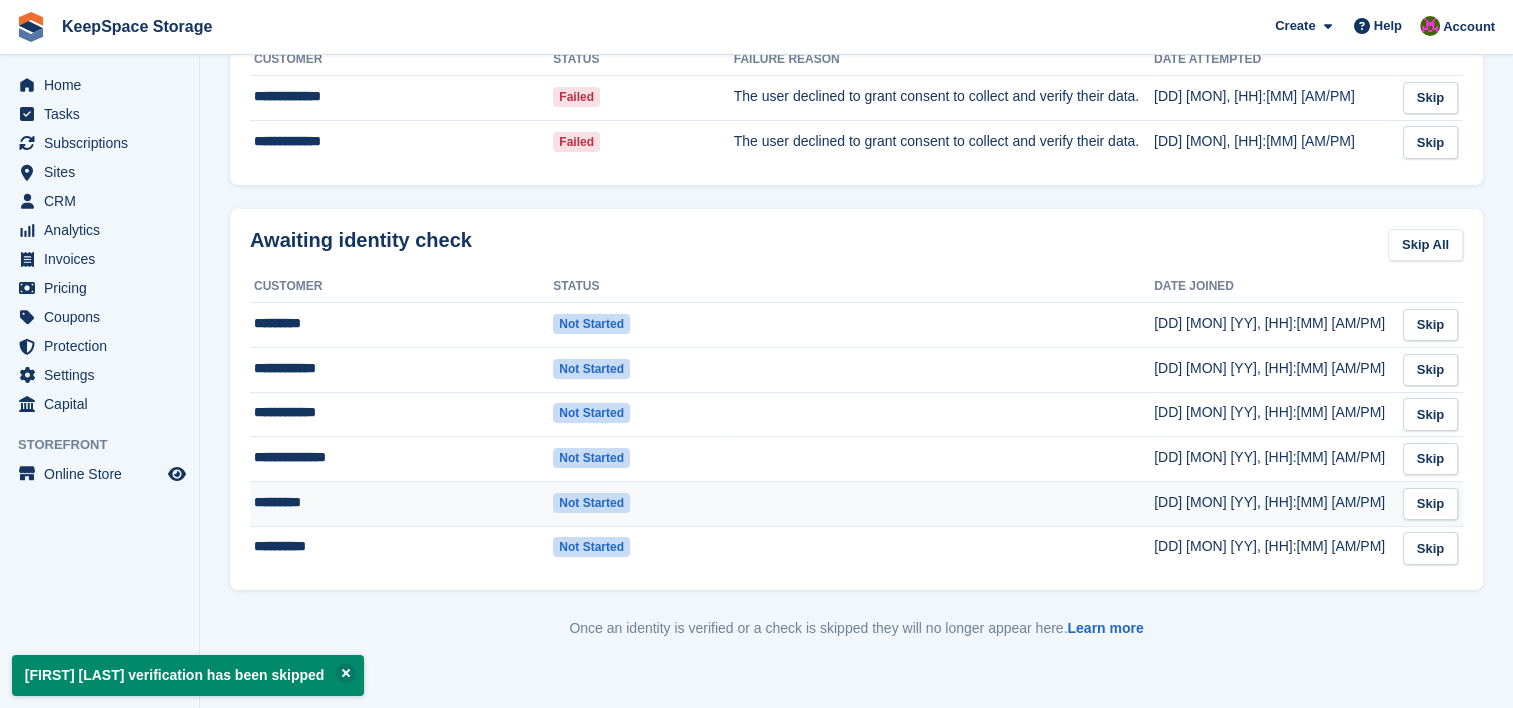 click on "Not started" at bounding box center [591, 503] 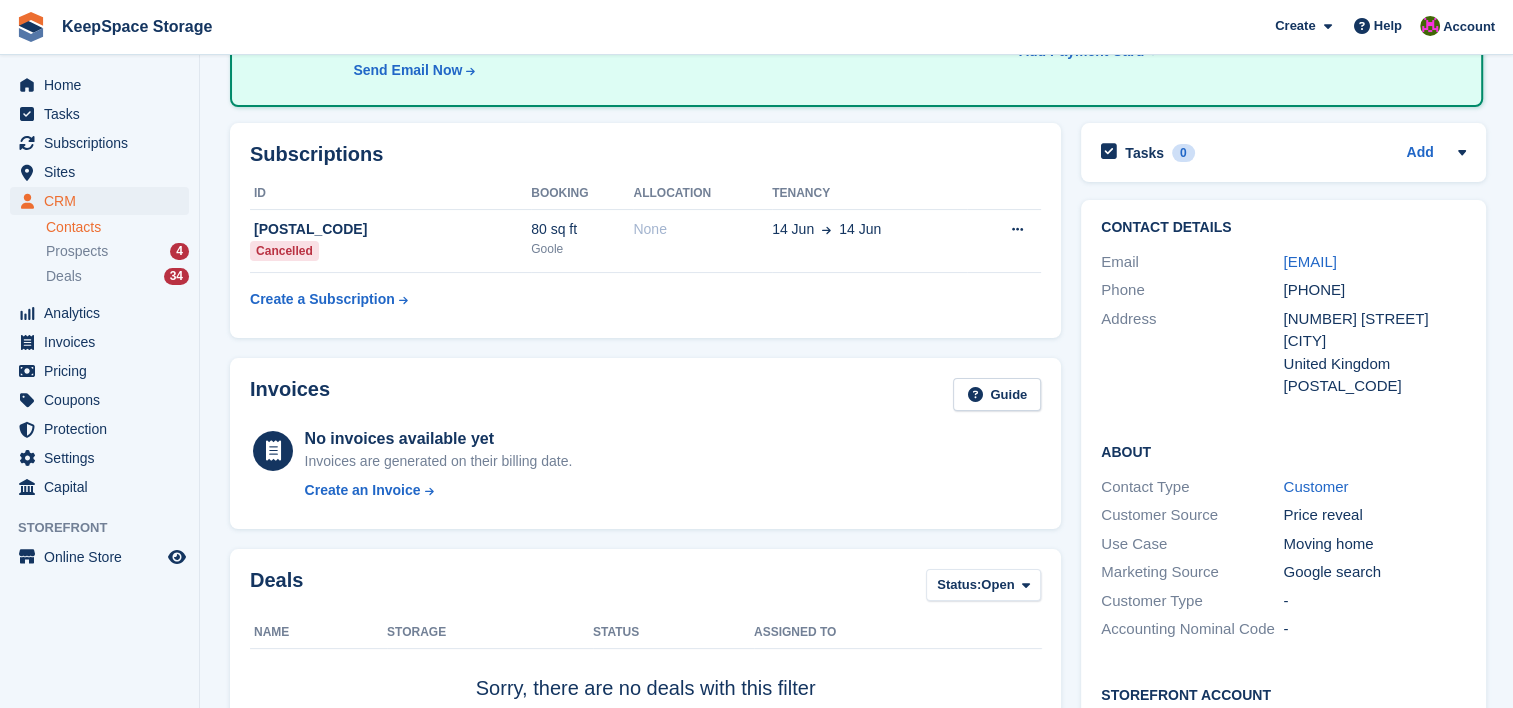 scroll, scrollTop: 0, scrollLeft: 0, axis: both 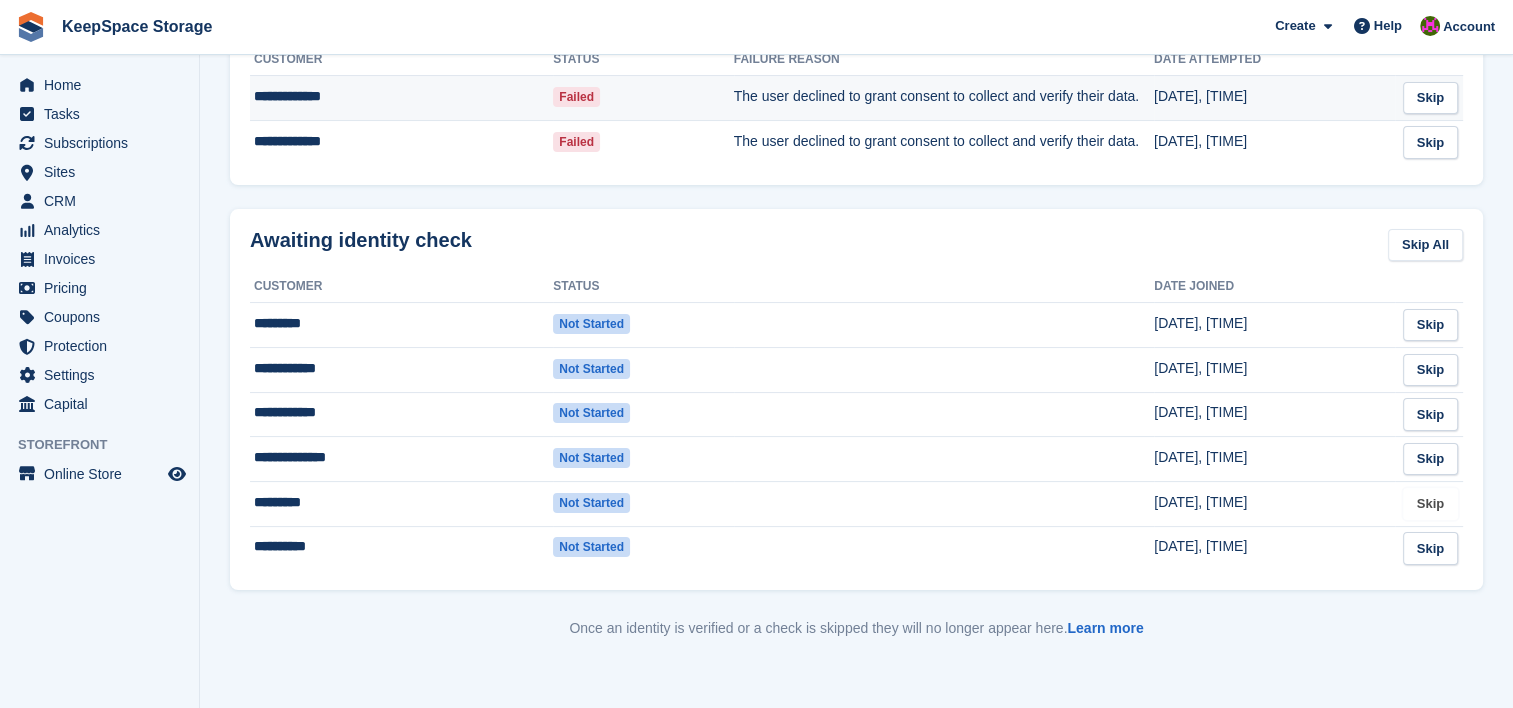 drag, startPoint x: 1433, startPoint y: 496, endPoint x: 876, endPoint y: 112, distance: 676.539 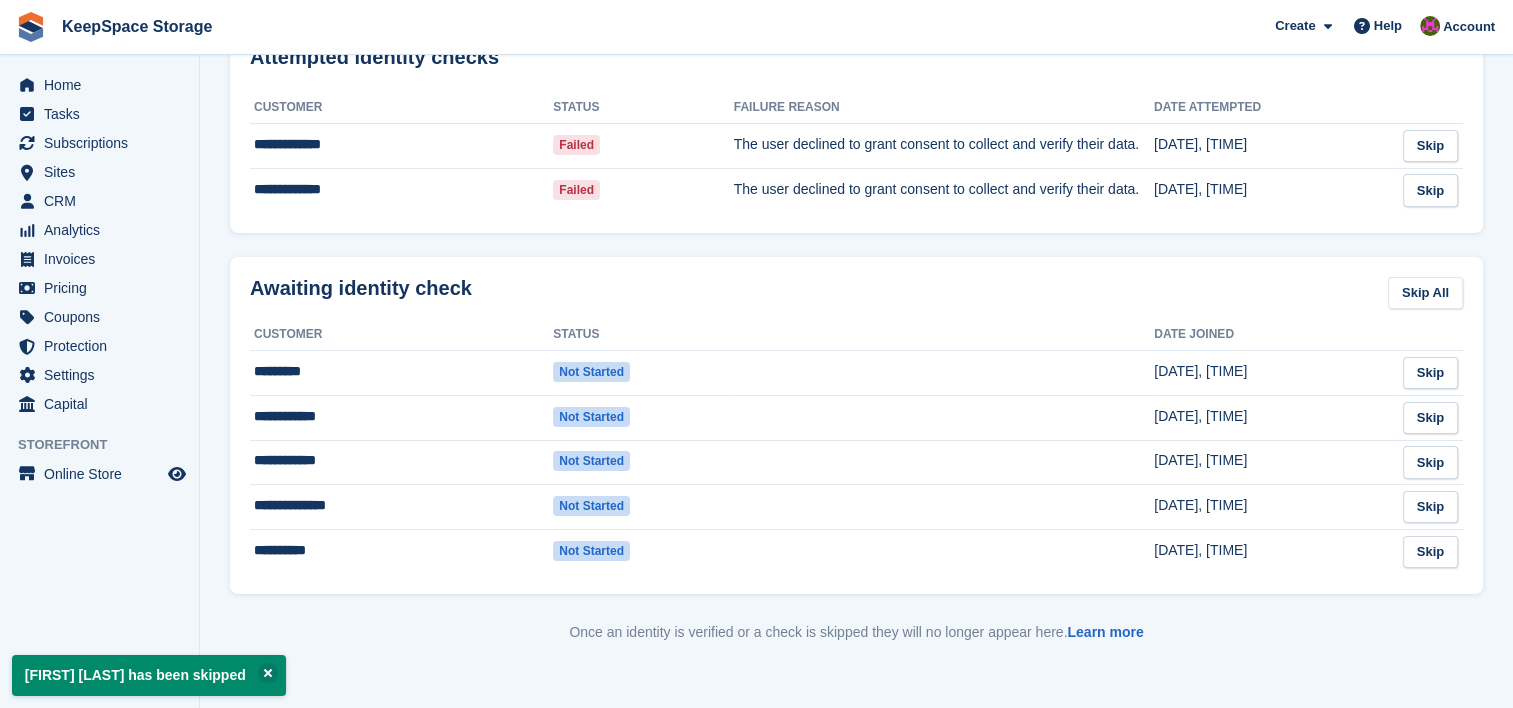 scroll, scrollTop: 175, scrollLeft: 0, axis: vertical 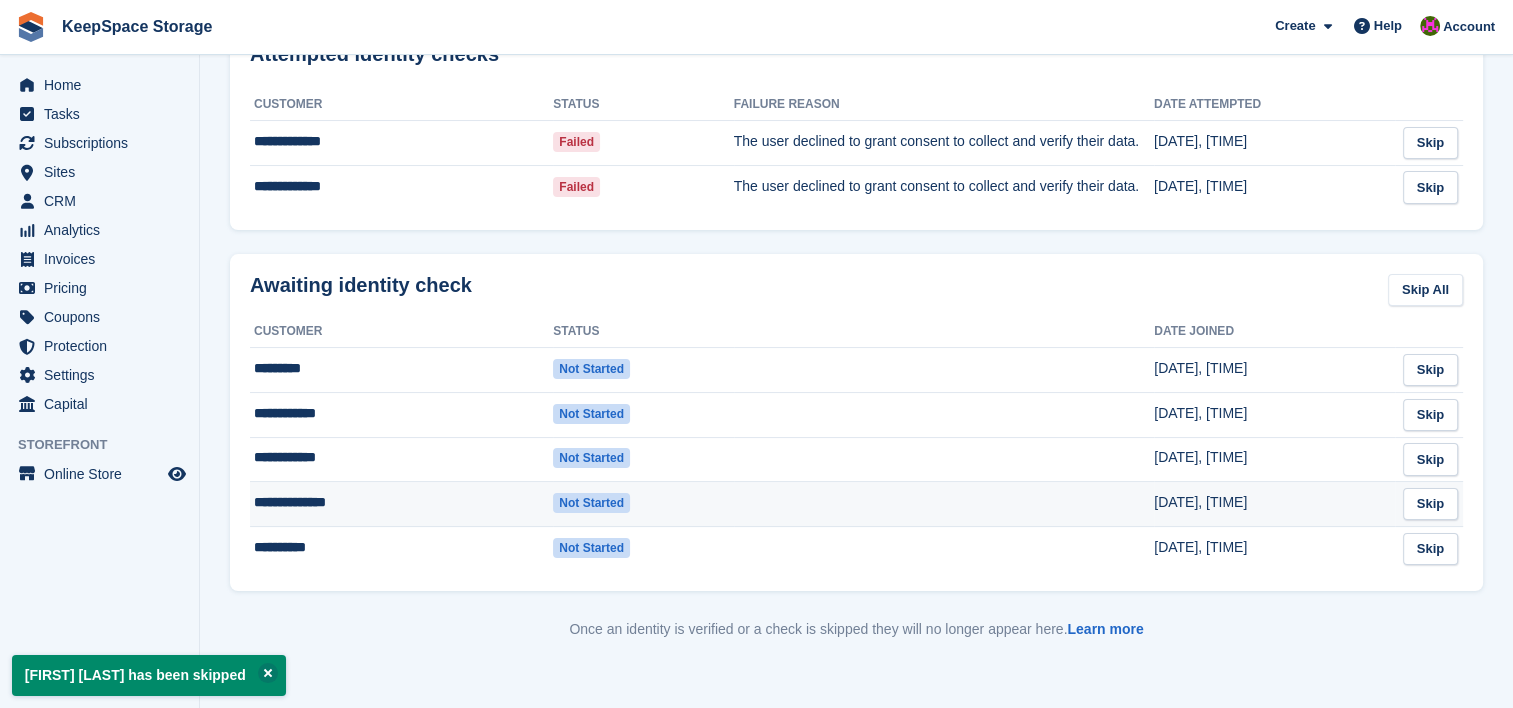 click on "Not started" at bounding box center (591, 503) 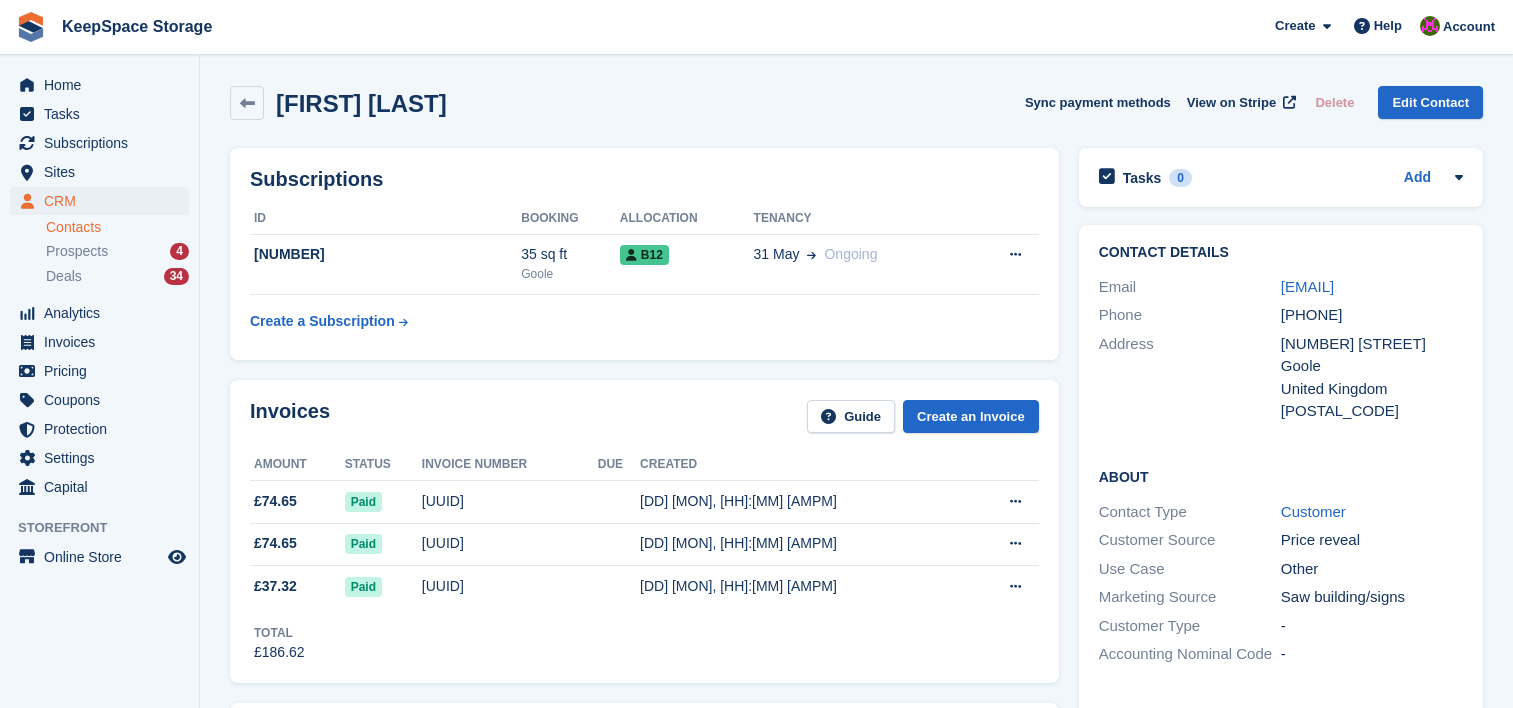 scroll, scrollTop: 0, scrollLeft: 0, axis: both 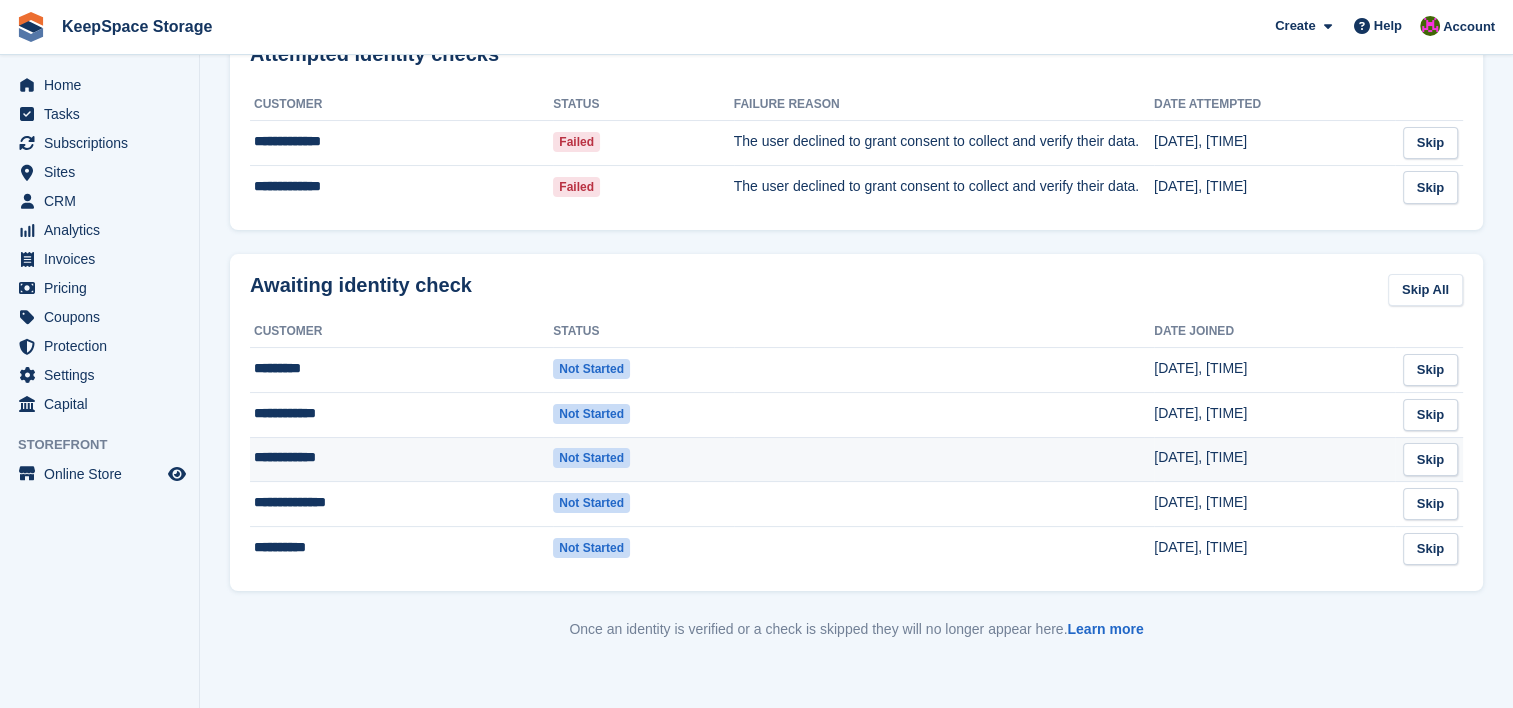 click on "Not started" at bounding box center (591, 458) 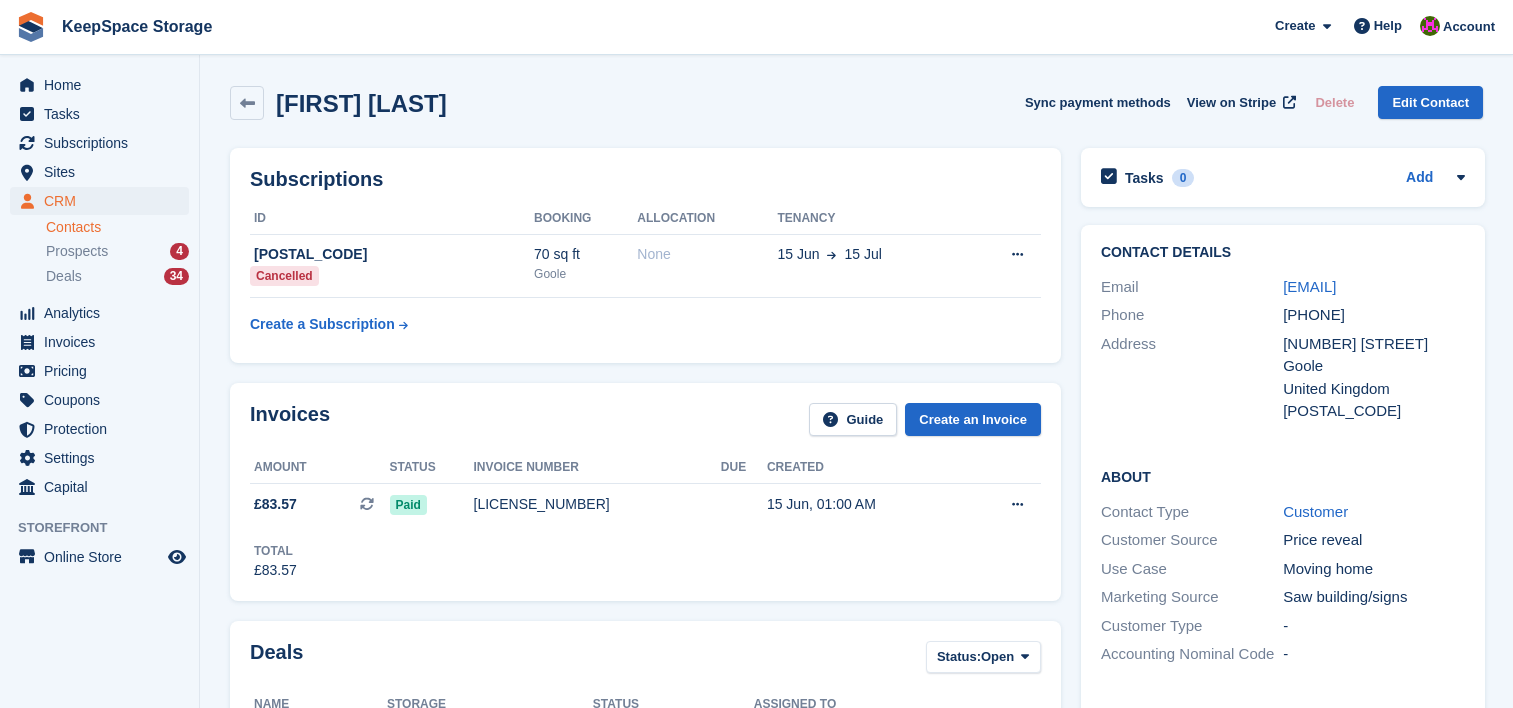 scroll, scrollTop: 0, scrollLeft: 0, axis: both 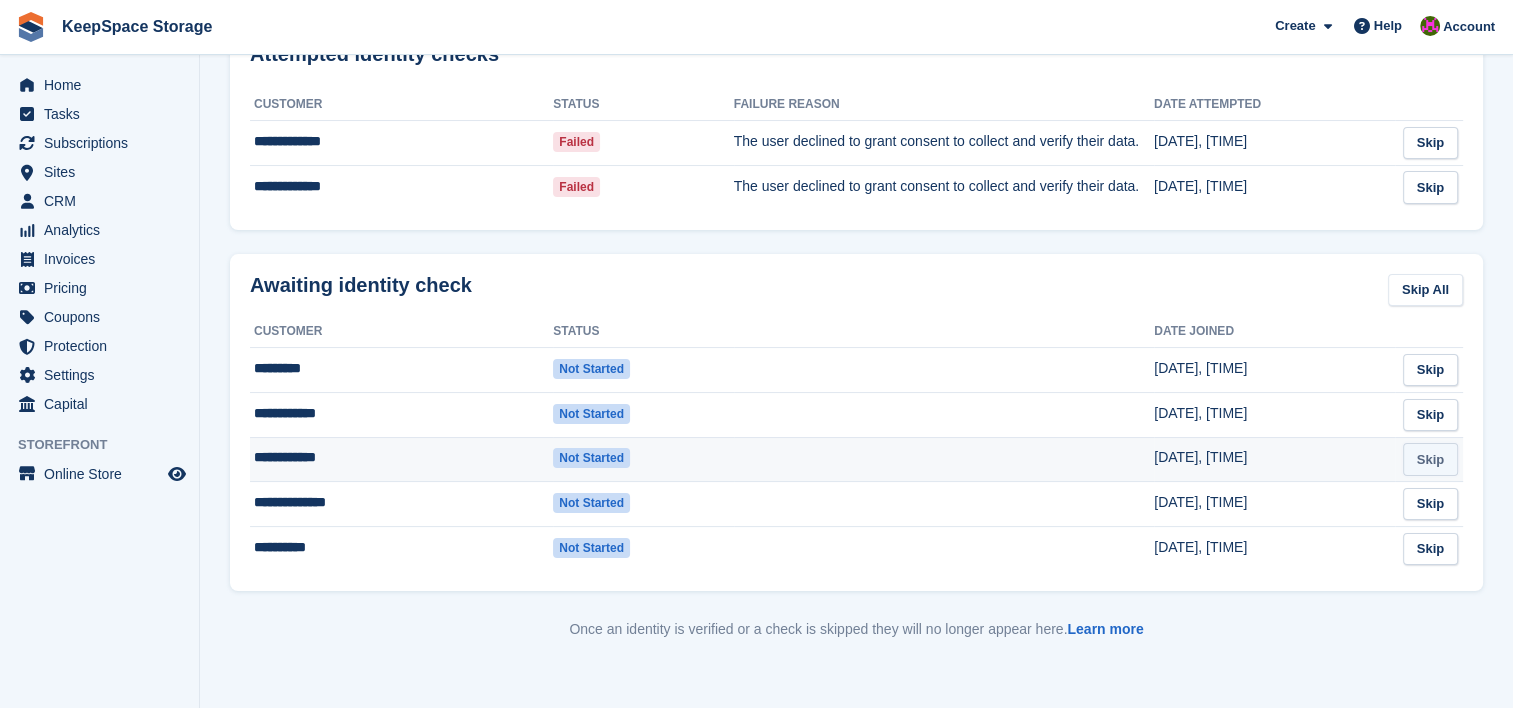 click on "Skip" at bounding box center (1430, 459) 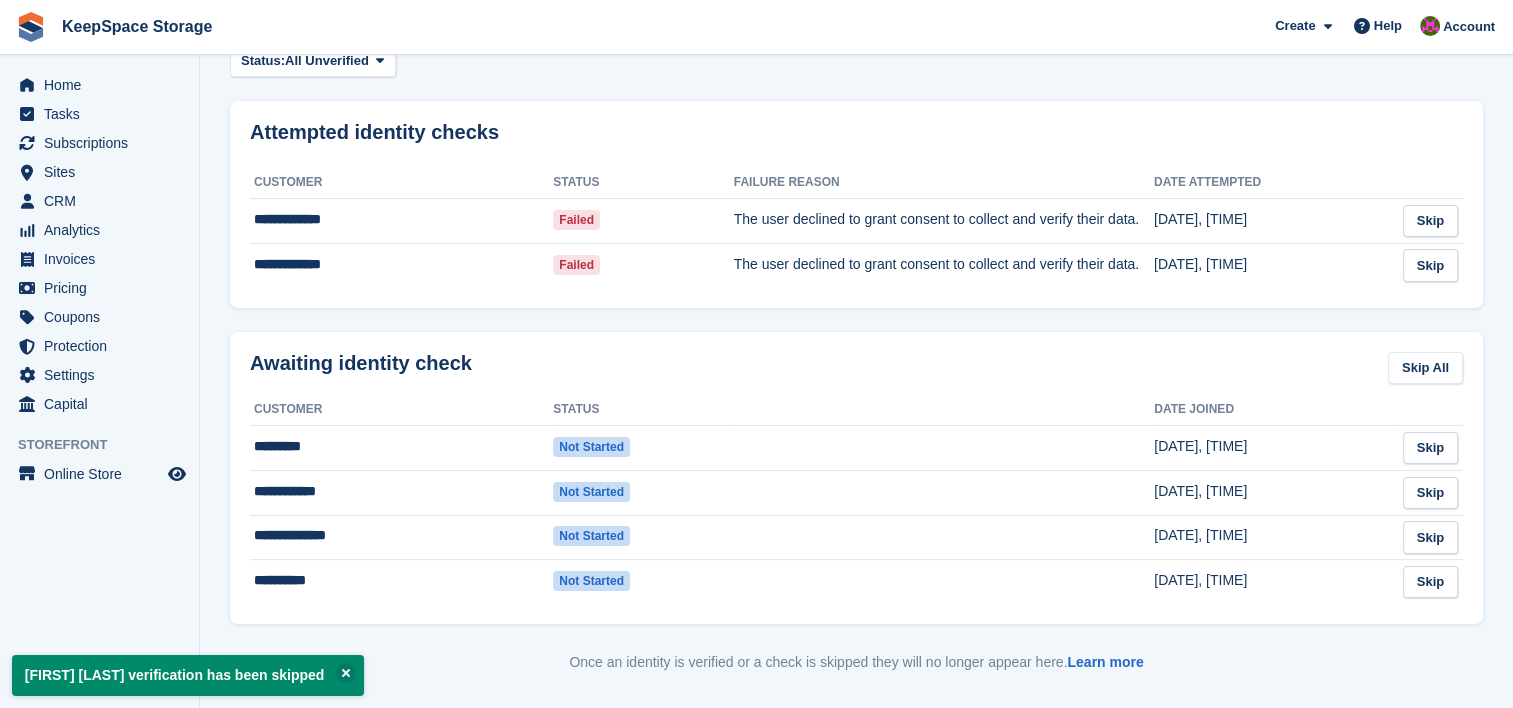 scroll, scrollTop: 131, scrollLeft: 0, axis: vertical 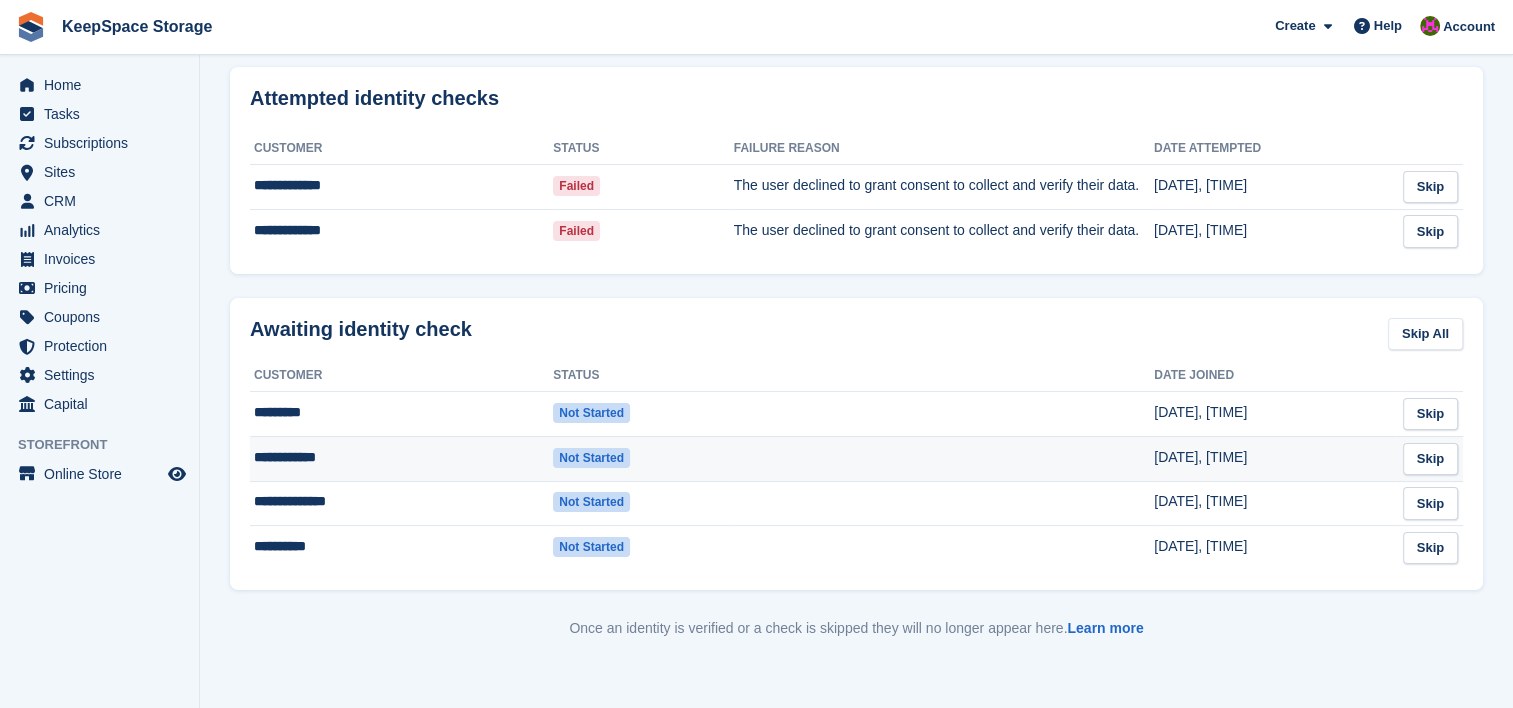 click on "Not started" at bounding box center (591, 458) 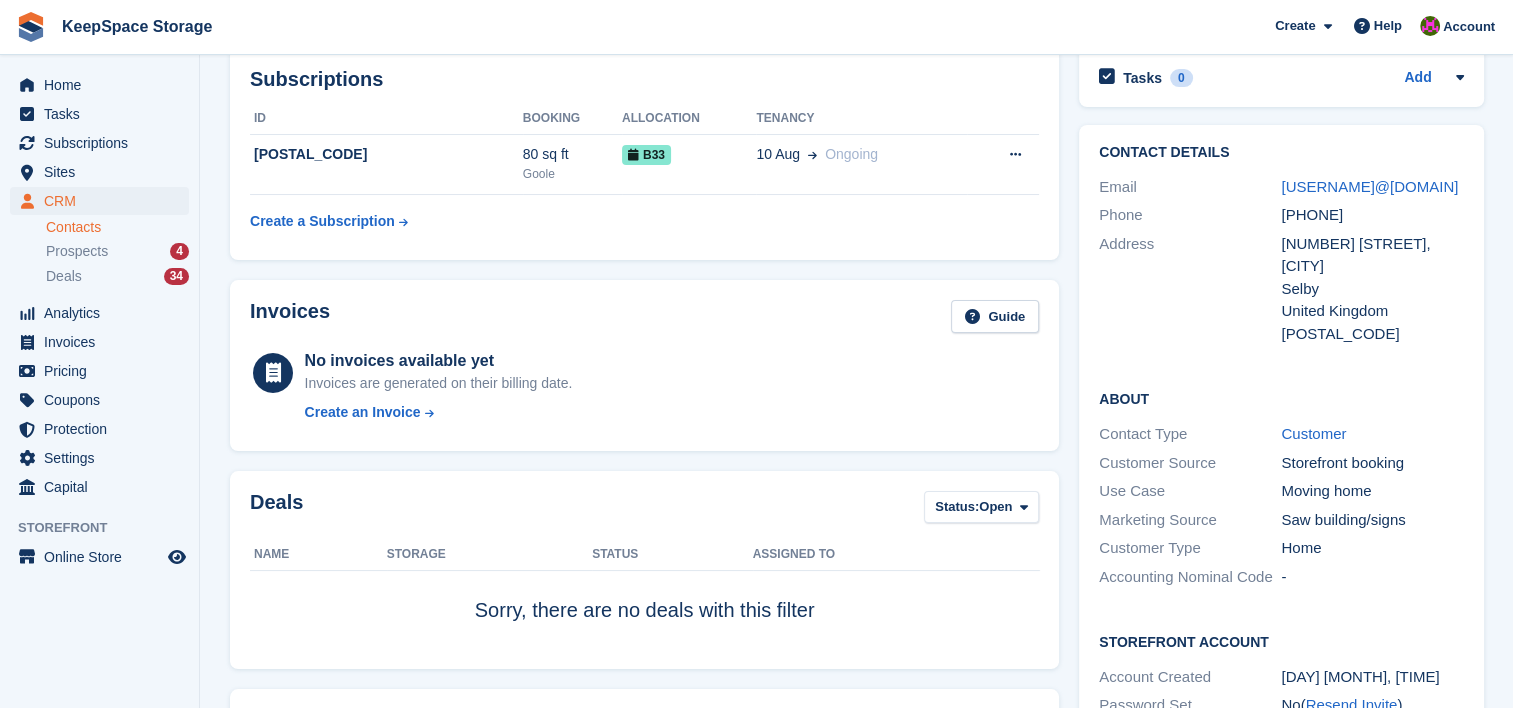 scroll, scrollTop: 98, scrollLeft: 0, axis: vertical 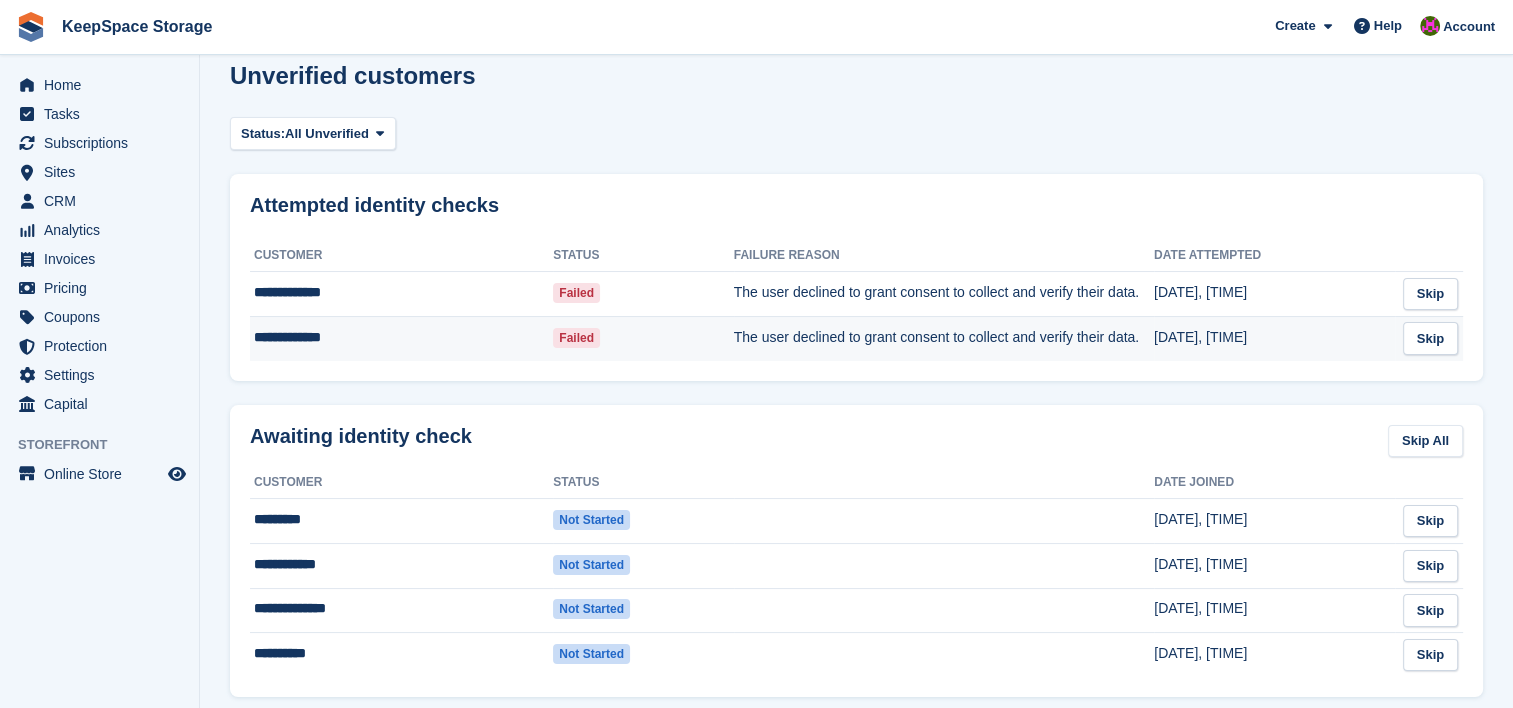 click on "Failed" at bounding box center (576, 338) 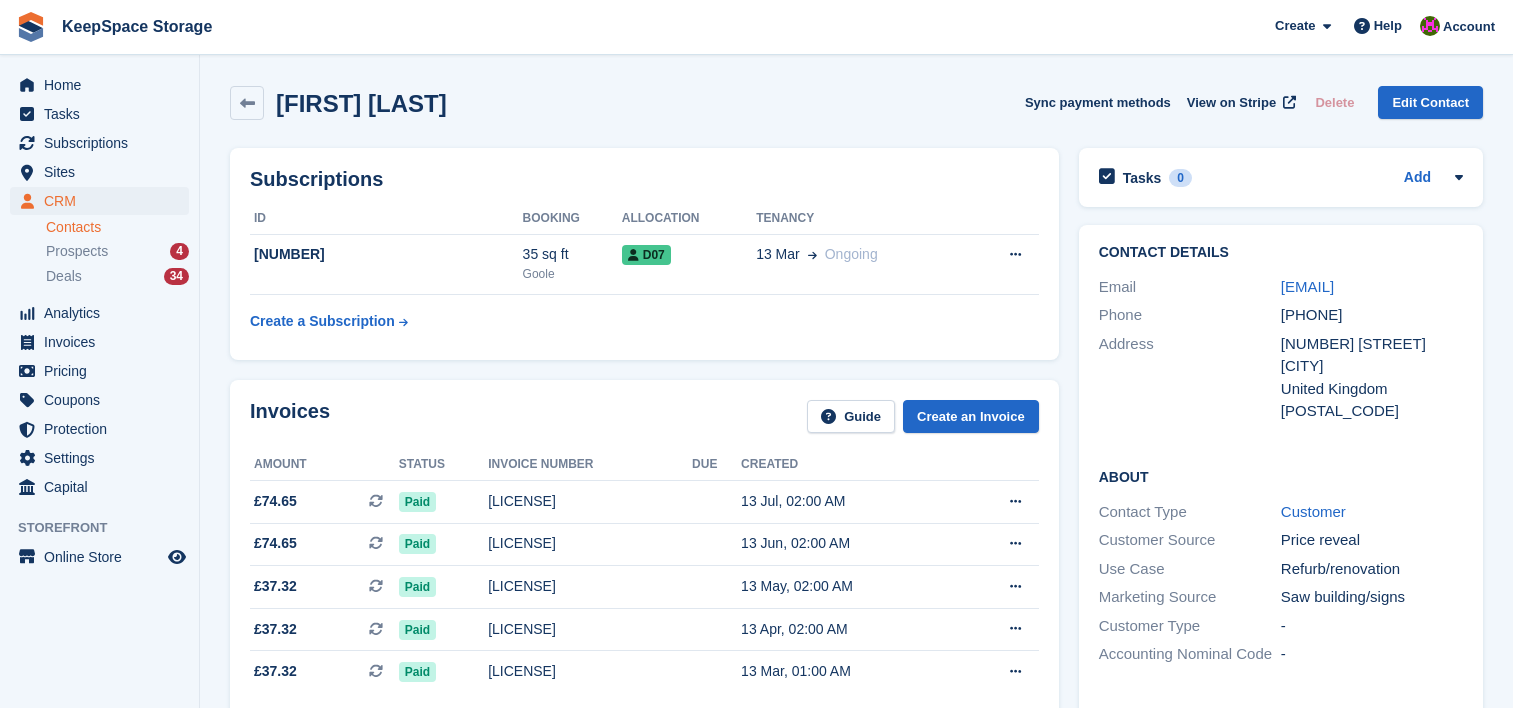 scroll, scrollTop: 0, scrollLeft: 0, axis: both 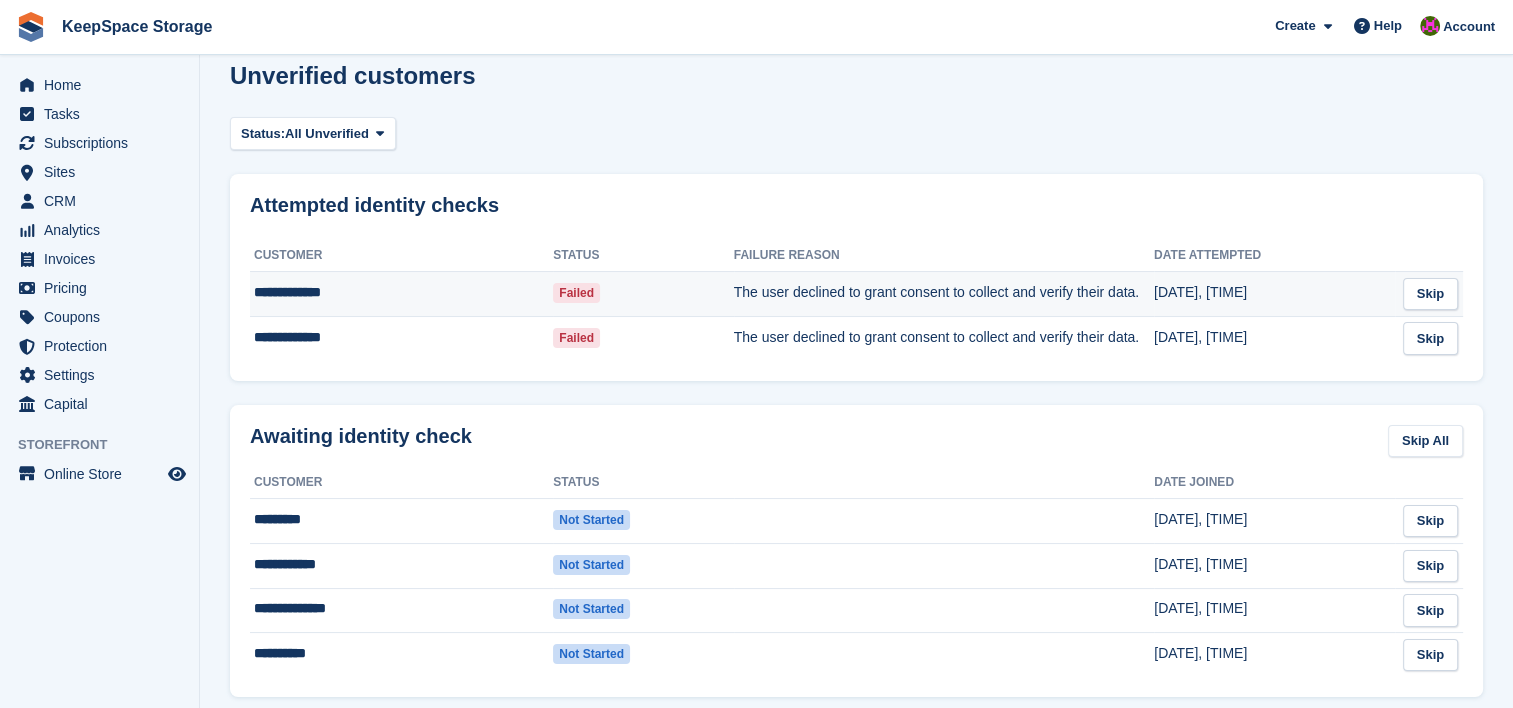 click on "Failed" at bounding box center [576, 293] 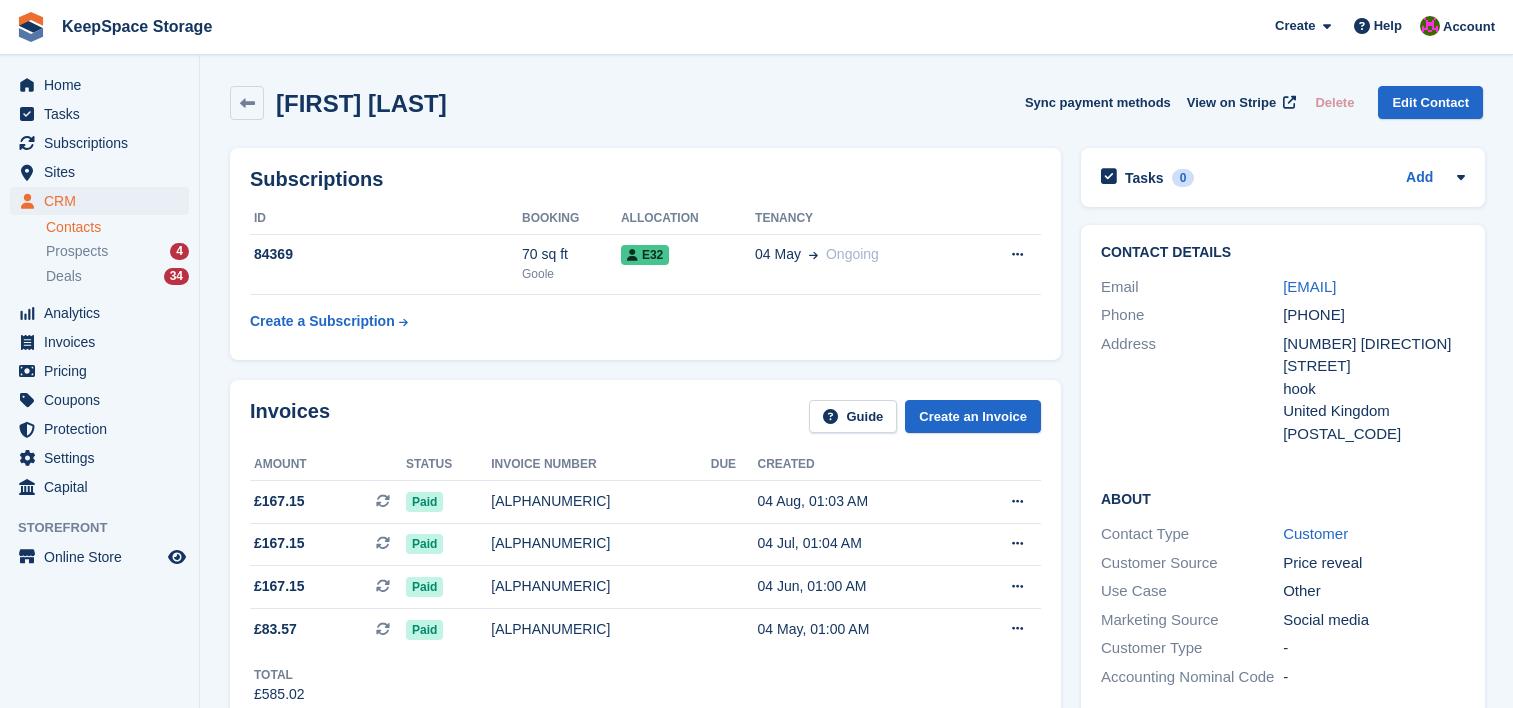 scroll, scrollTop: 0, scrollLeft: 0, axis: both 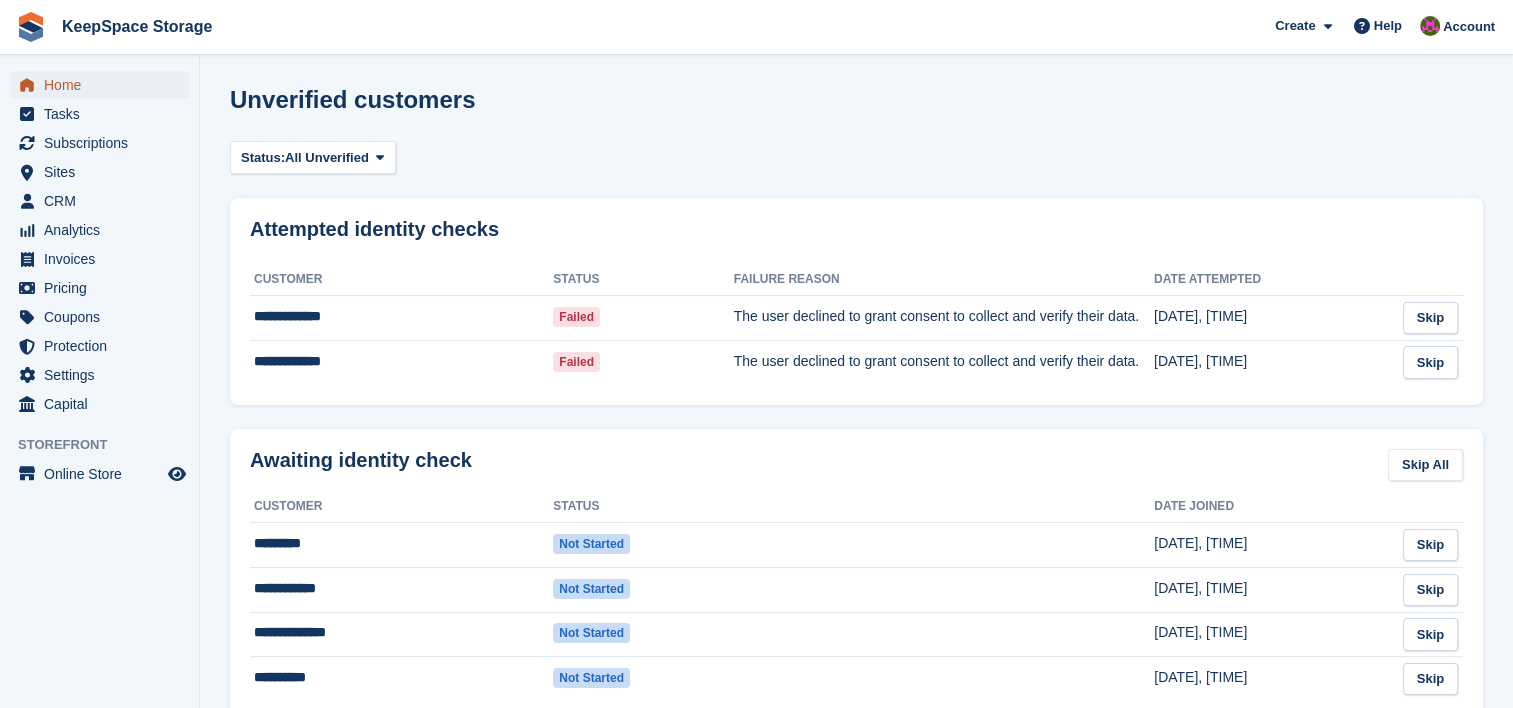 click on "Home" at bounding box center (104, 85) 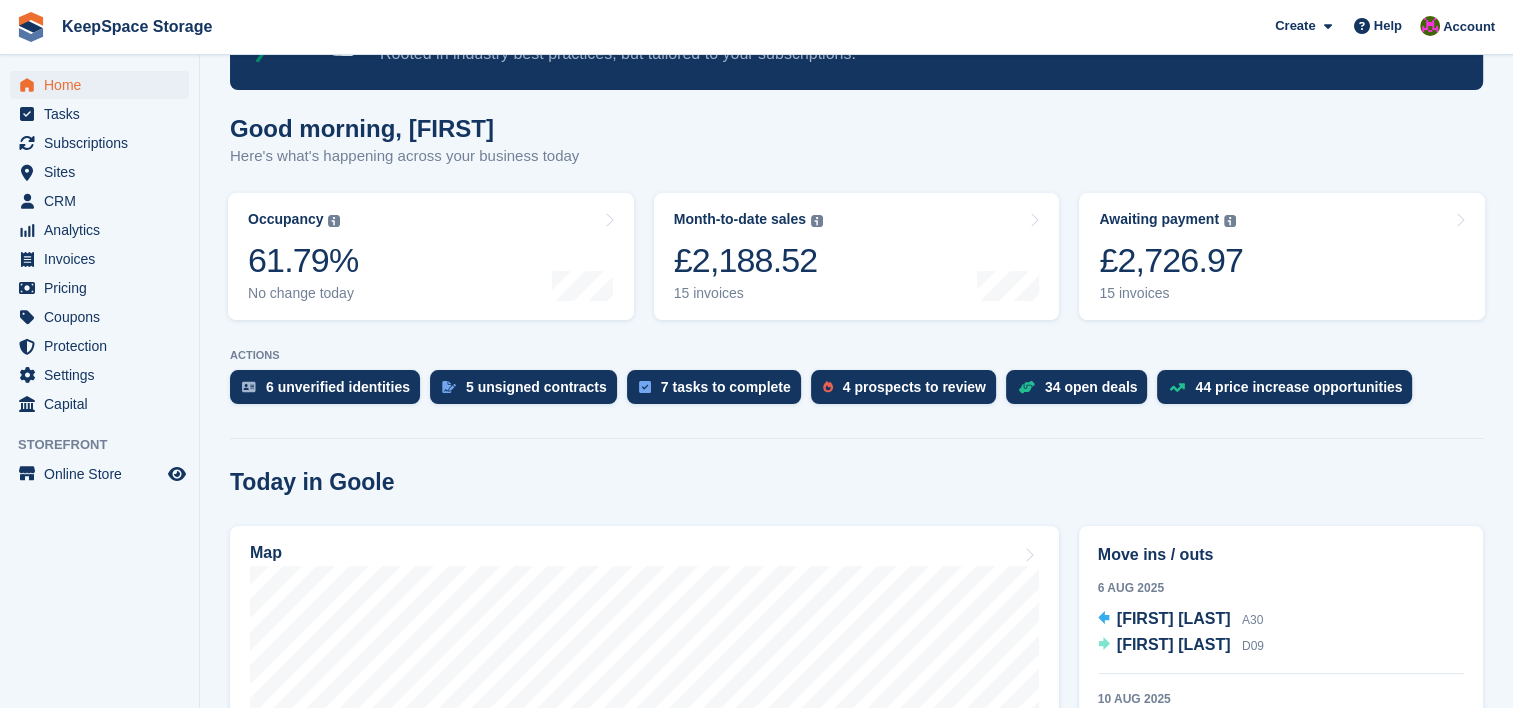 scroll, scrollTop: 128, scrollLeft: 0, axis: vertical 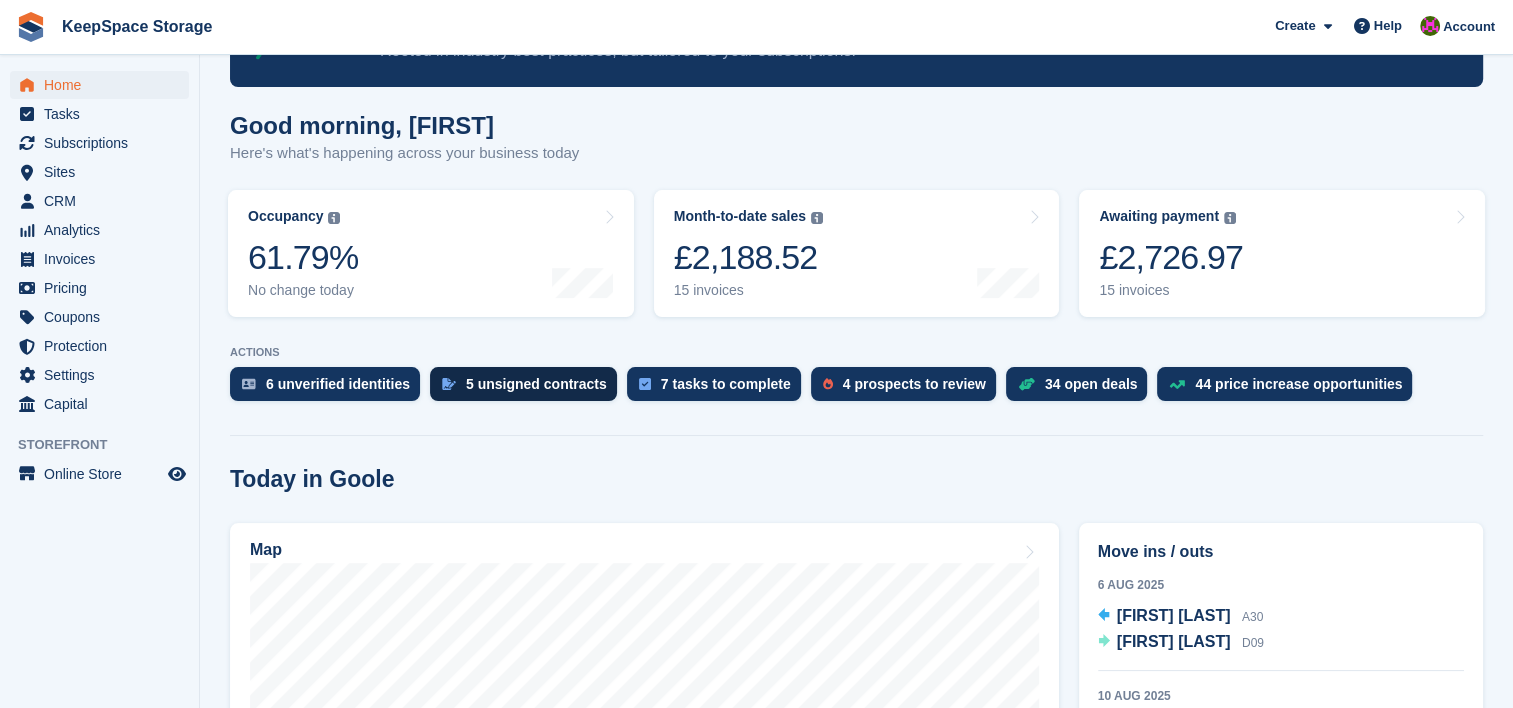 click on "5
unsigned contracts" at bounding box center (536, 384) 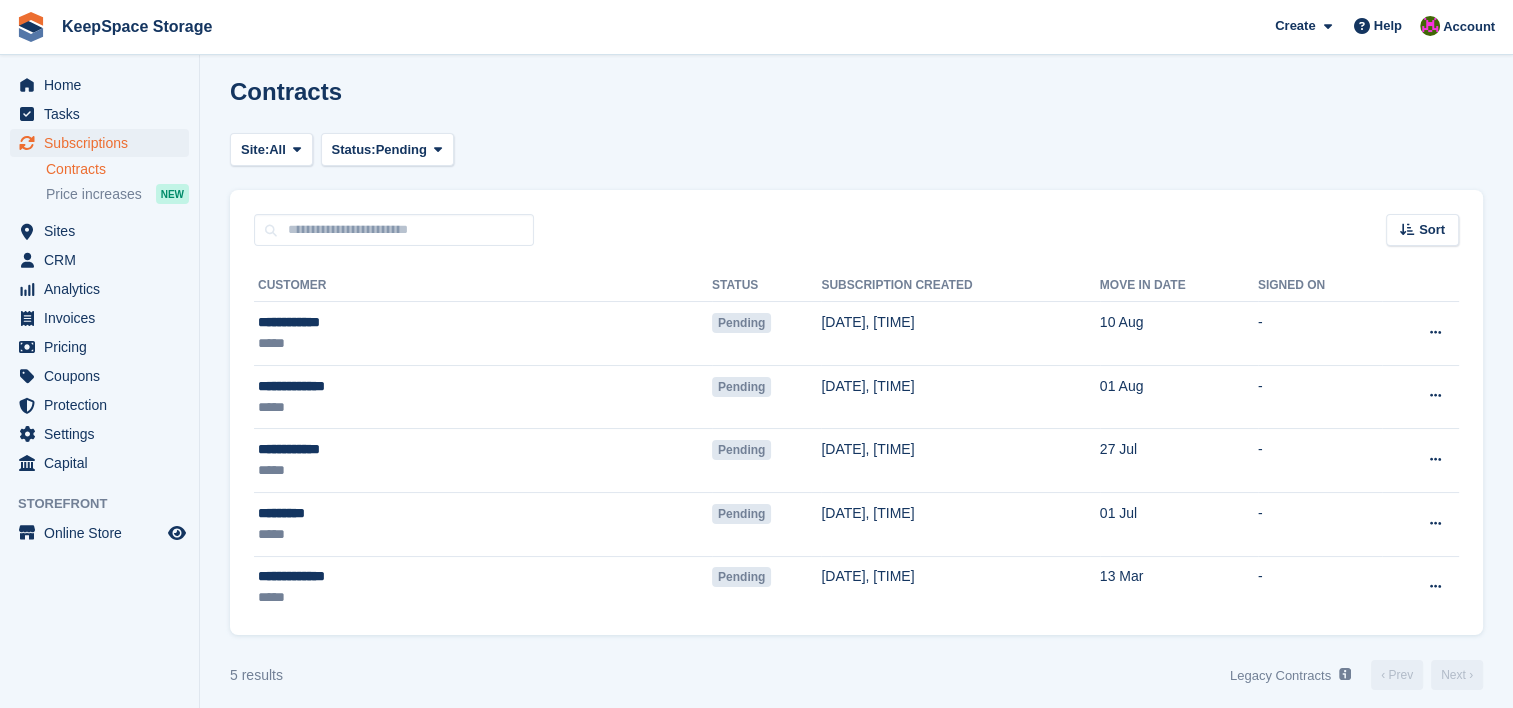 scroll, scrollTop: 20, scrollLeft: 0, axis: vertical 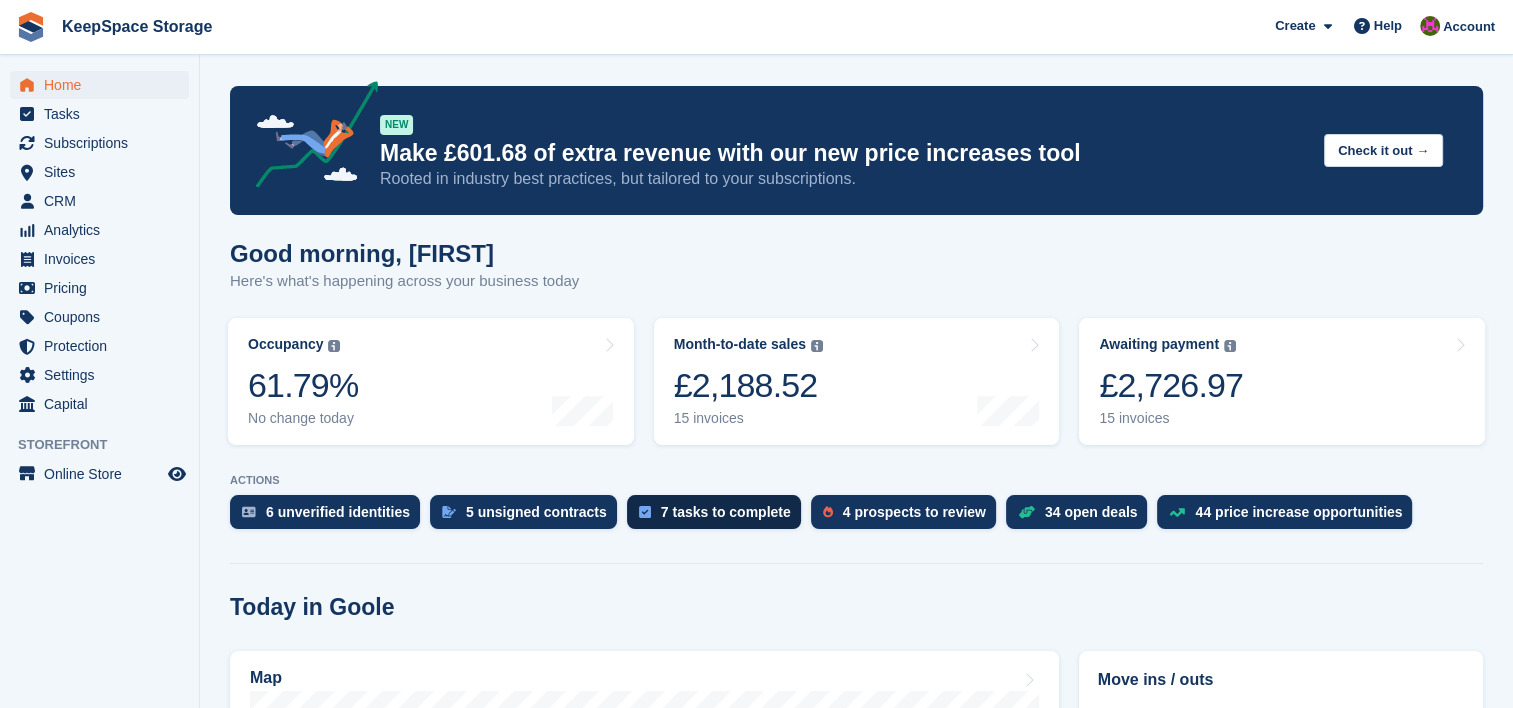click on "7
tasks to complete" at bounding box center [726, 512] 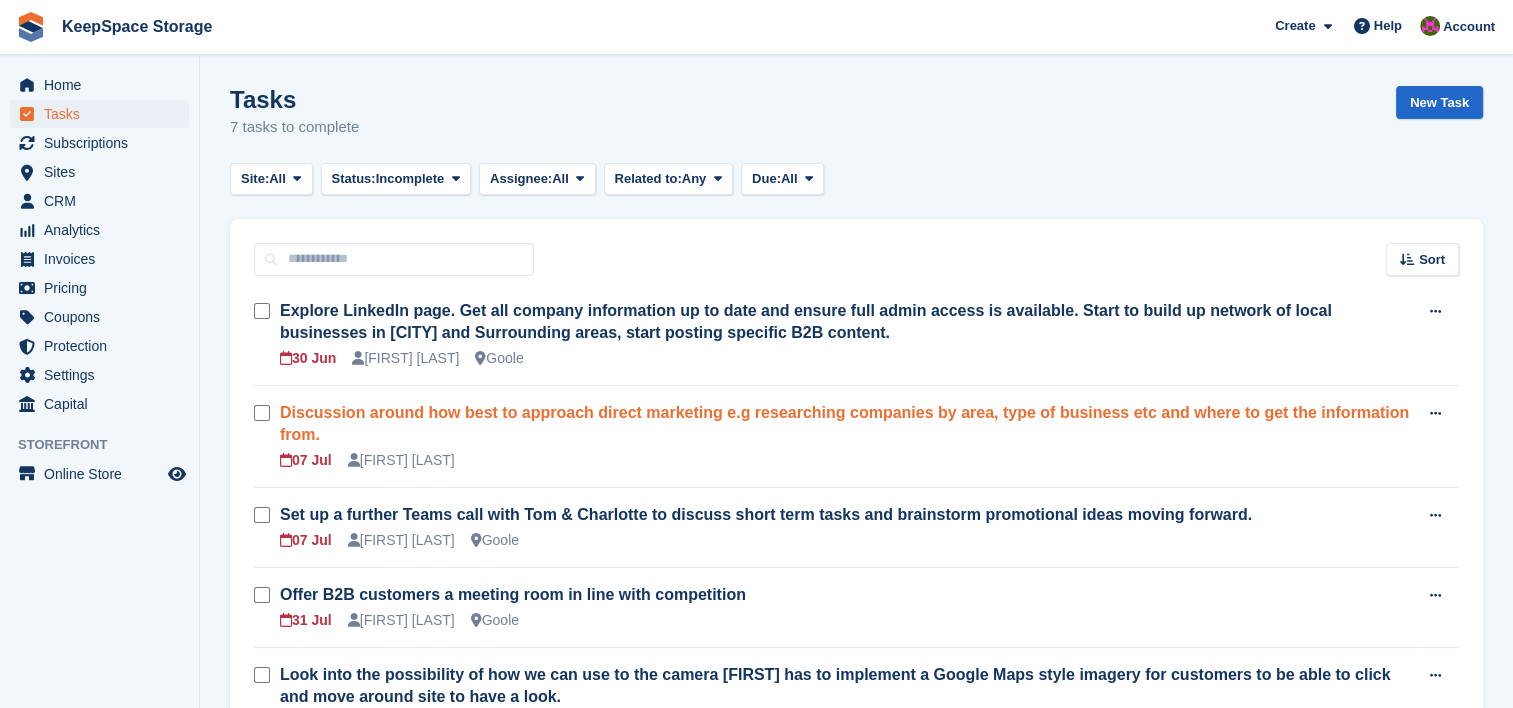 scroll, scrollTop: 0, scrollLeft: 0, axis: both 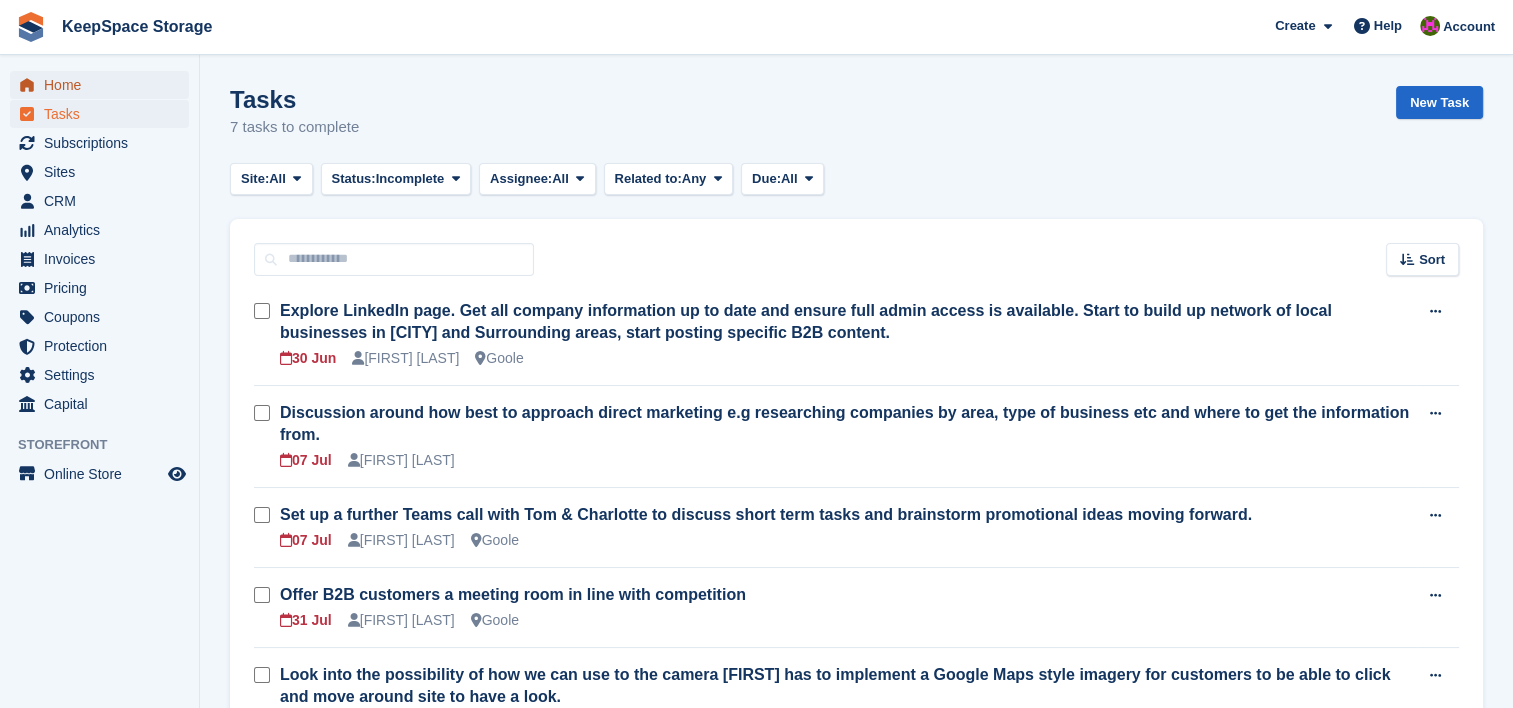 click on "Home" at bounding box center [104, 85] 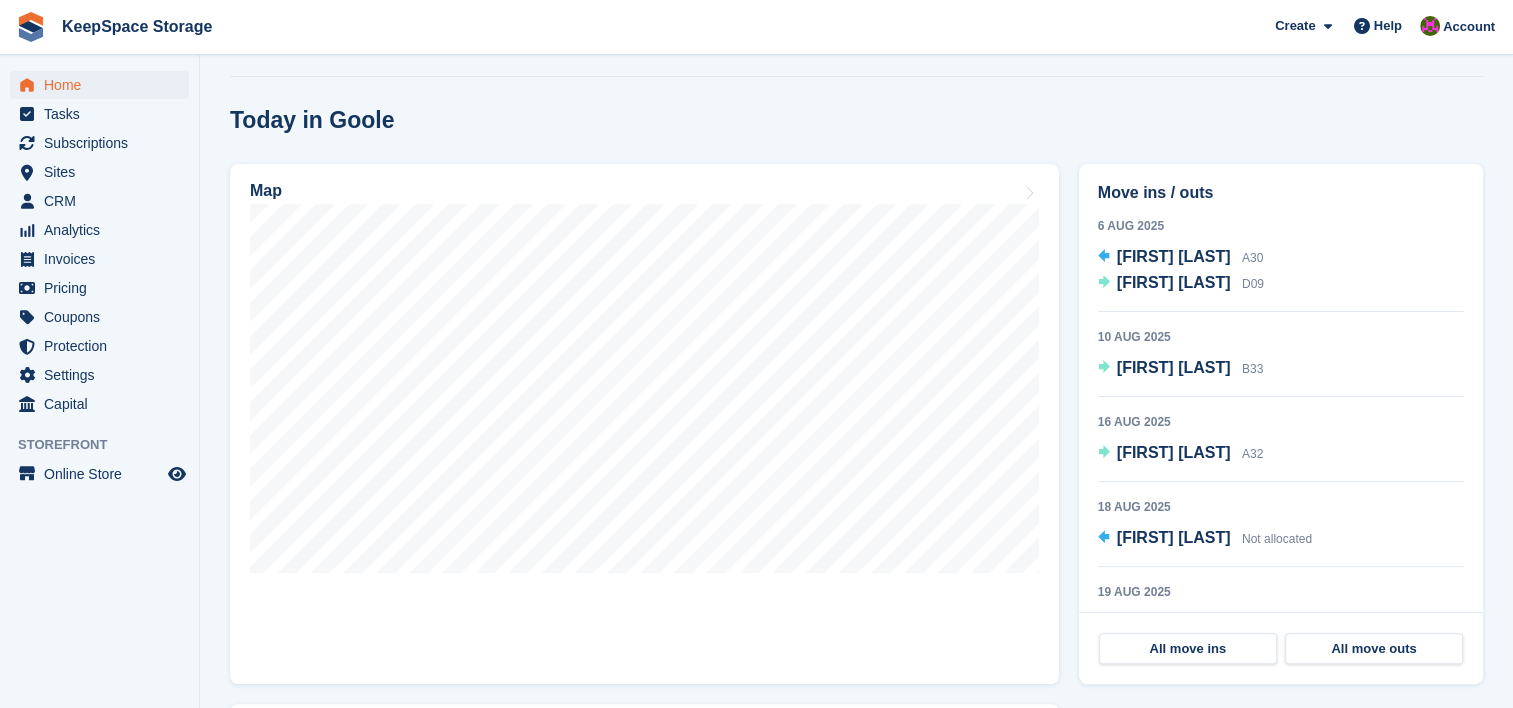 scroll, scrollTop: 488, scrollLeft: 0, axis: vertical 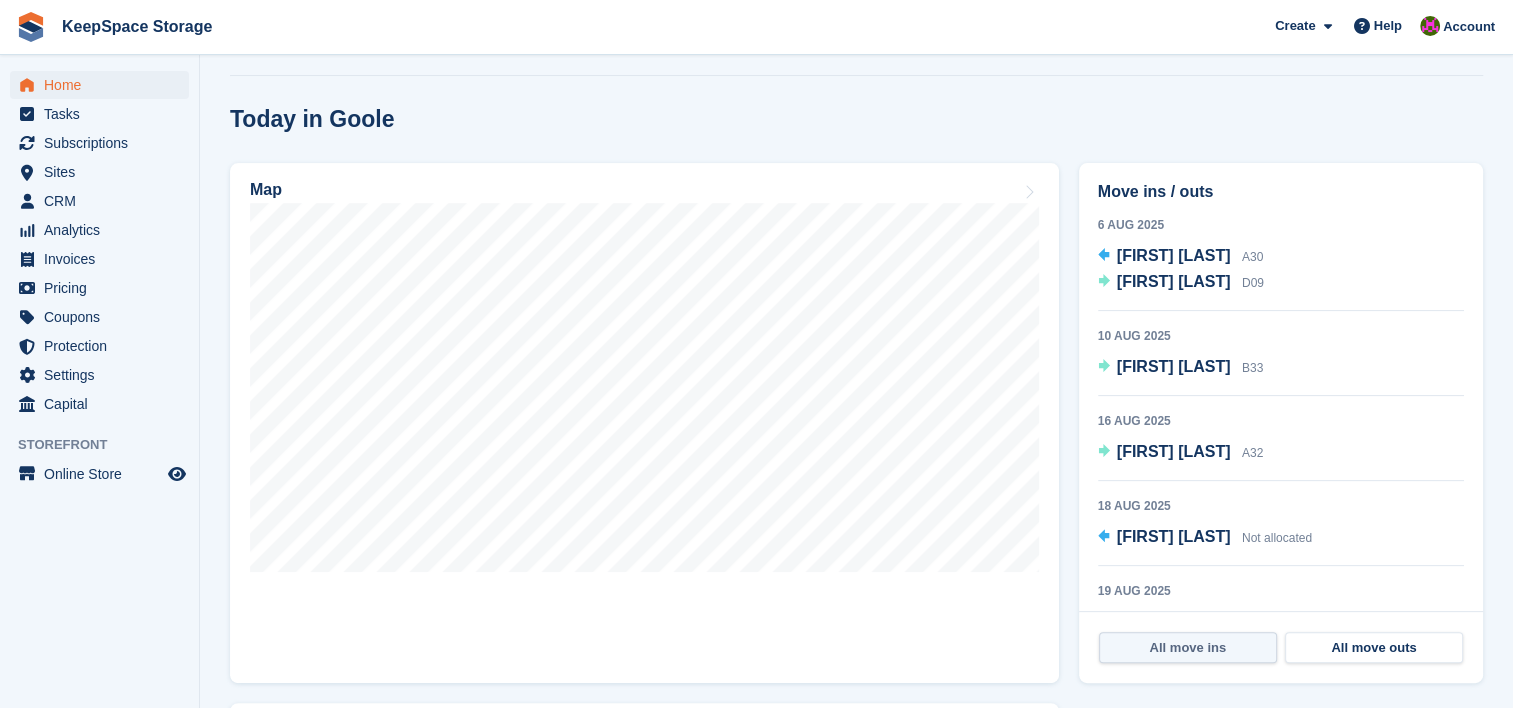 click on "All move ins" at bounding box center [1188, 648] 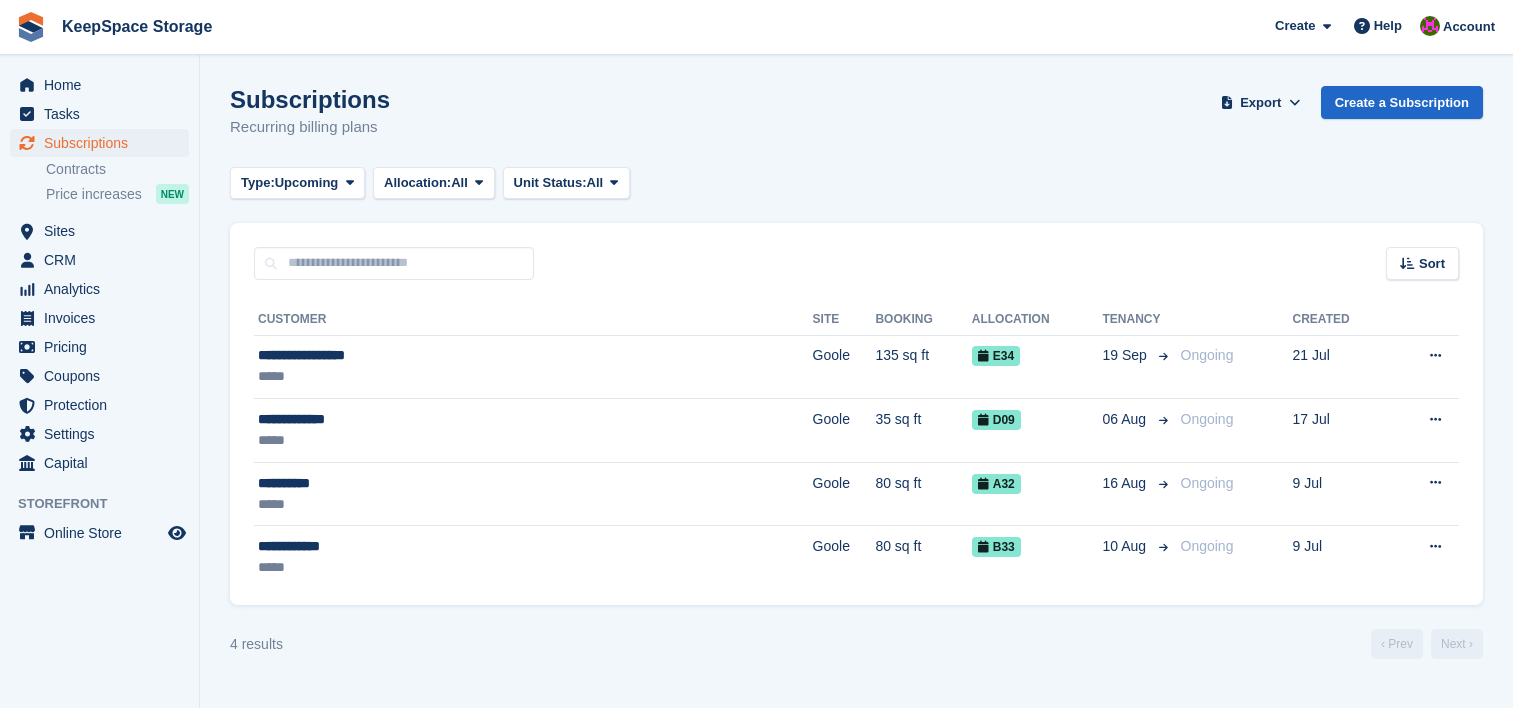 scroll, scrollTop: 0, scrollLeft: 0, axis: both 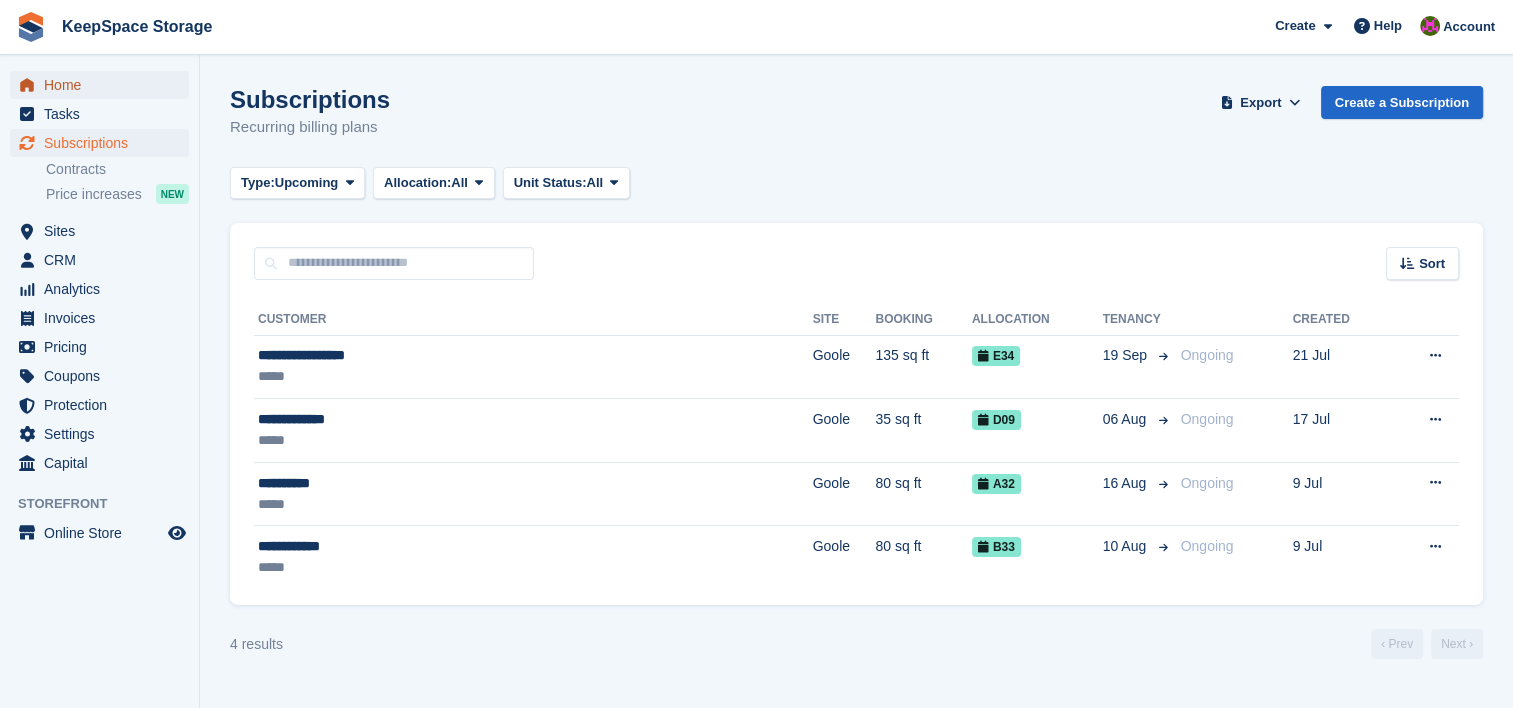 click on "Home" at bounding box center [104, 85] 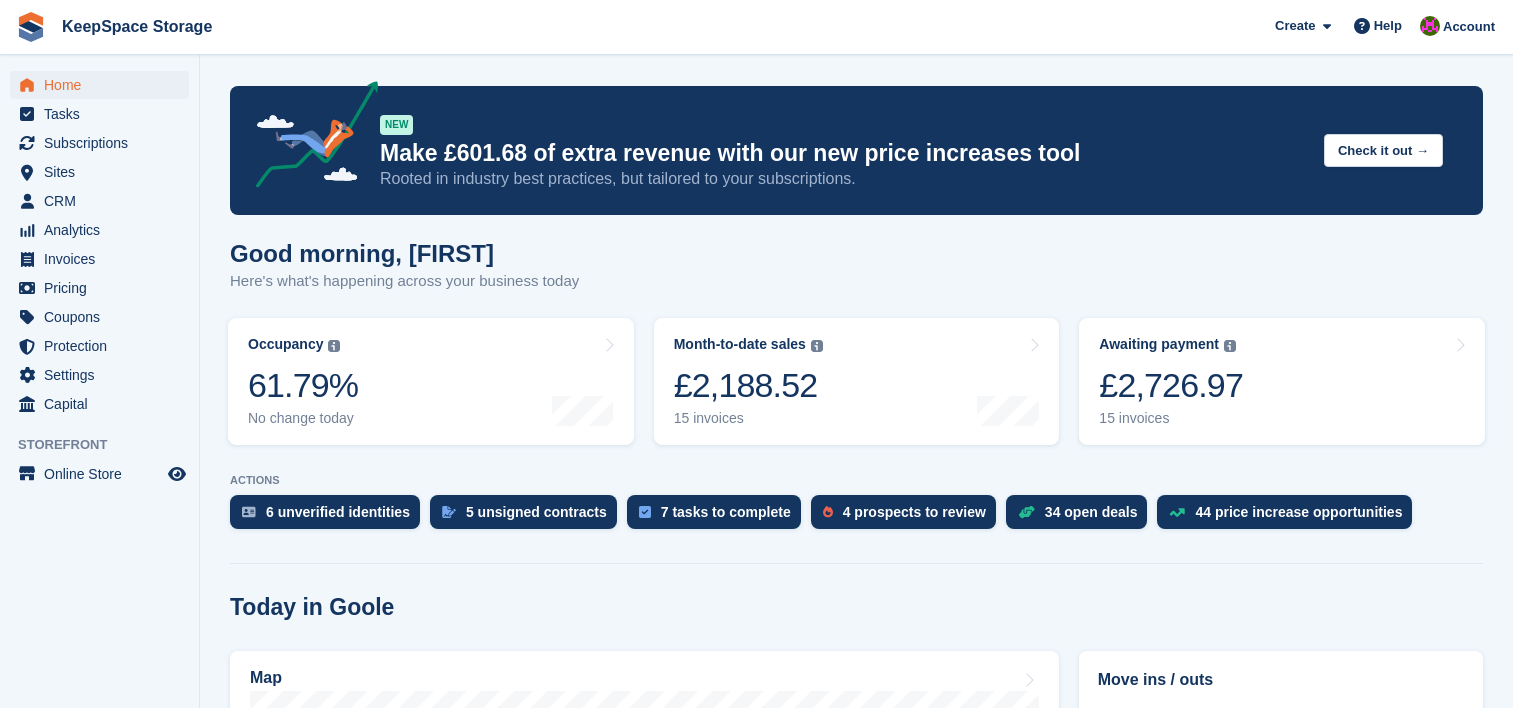 scroll, scrollTop: 125, scrollLeft: 0, axis: vertical 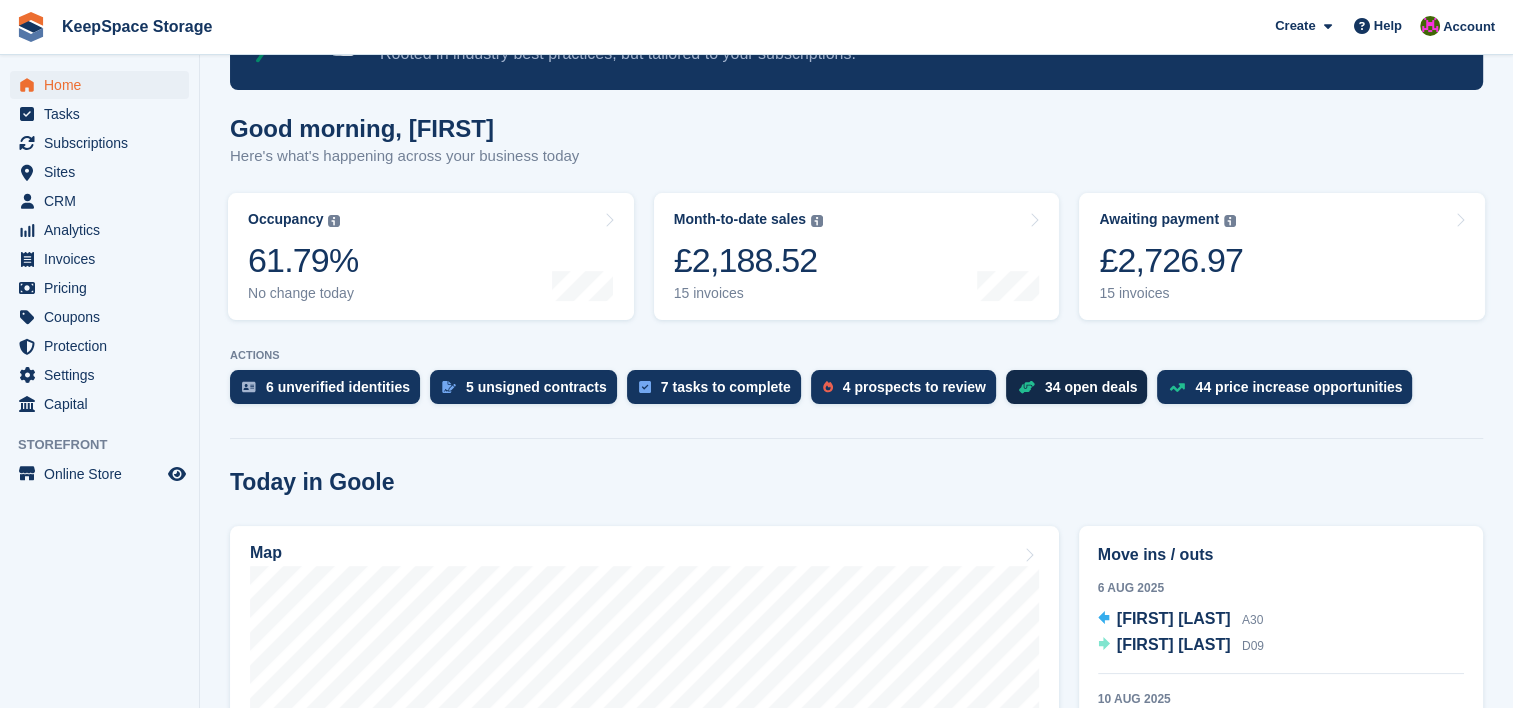 click on "34
open deals" at bounding box center [1091, 387] 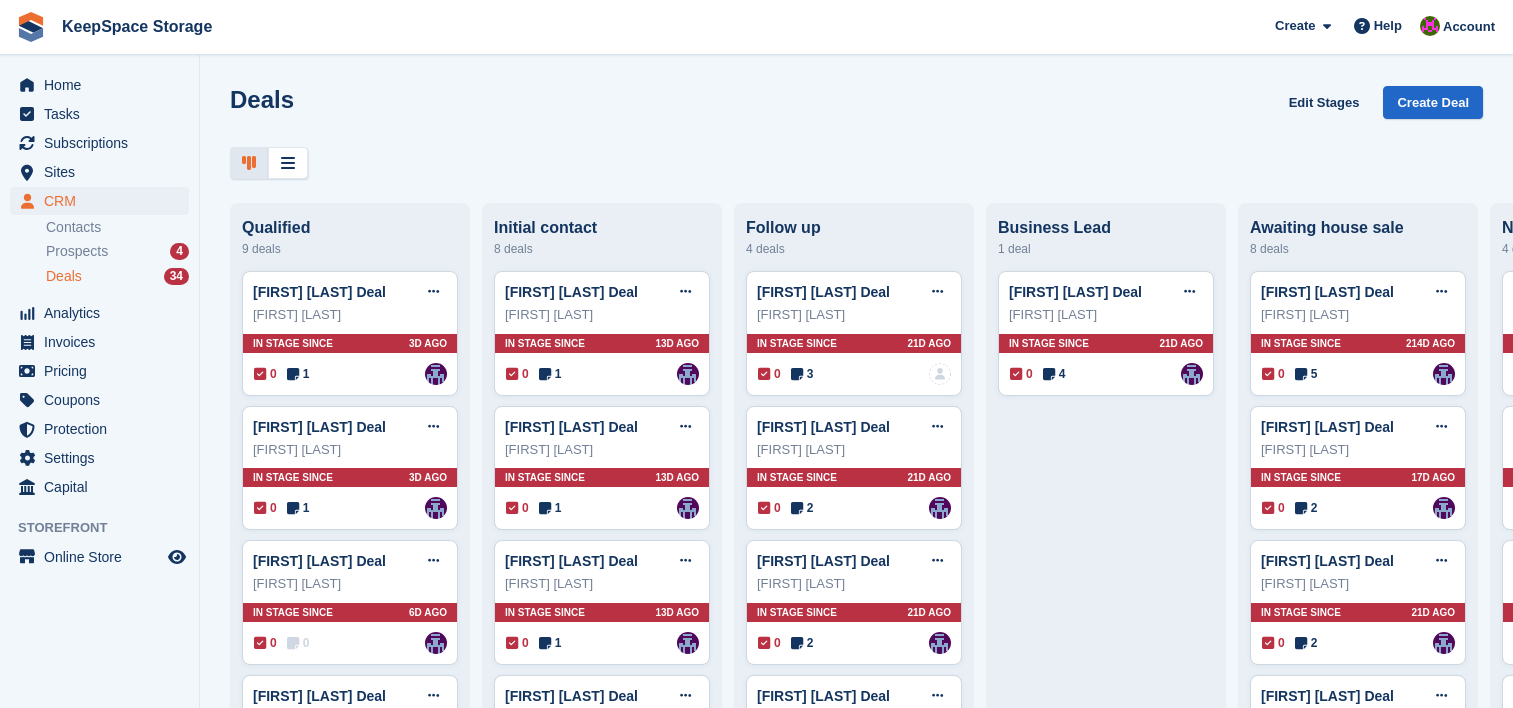 scroll, scrollTop: 0, scrollLeft: 0, axis: both 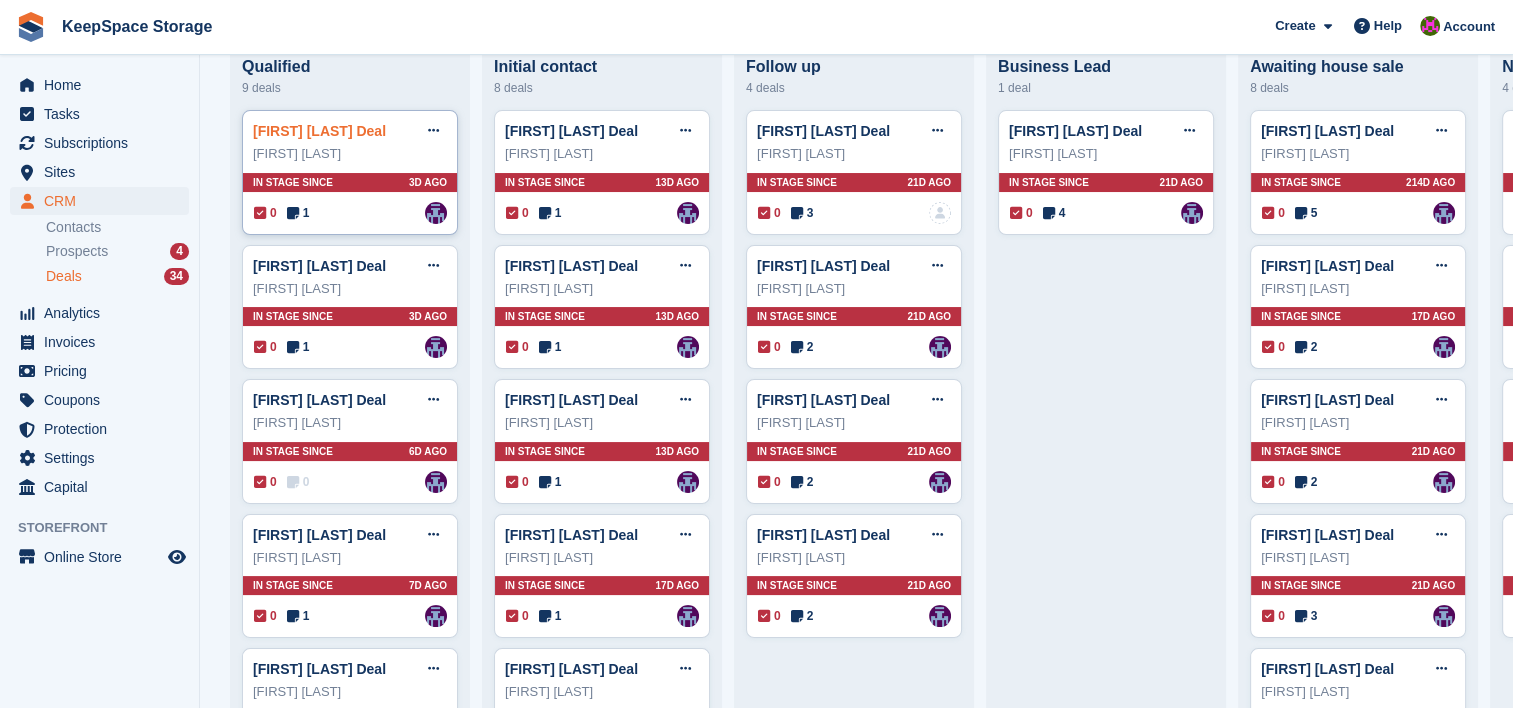 click on "[FIRST] [LAST] Deal" at bounding box center [319, 131] 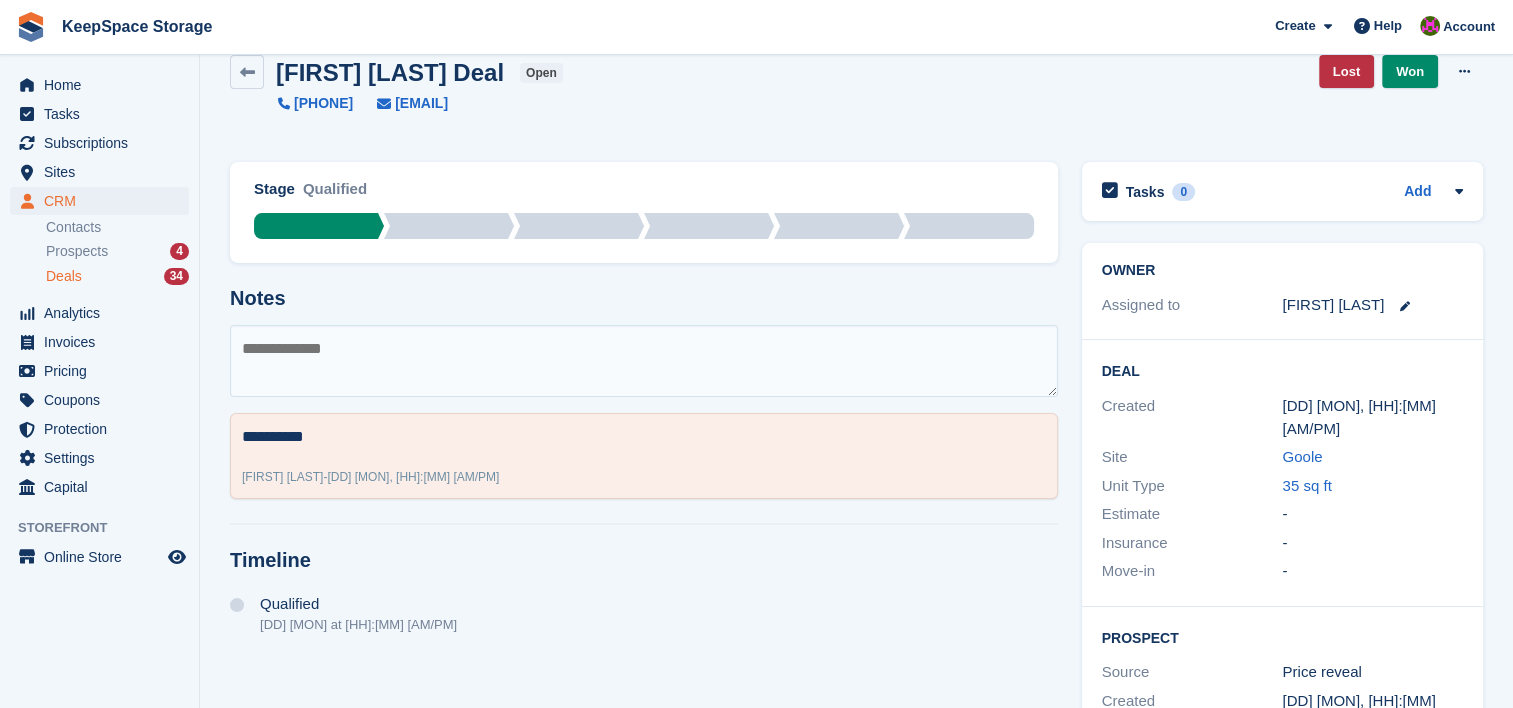 scroll, scrollTop: 0, scrollLeft: 0, axis: both 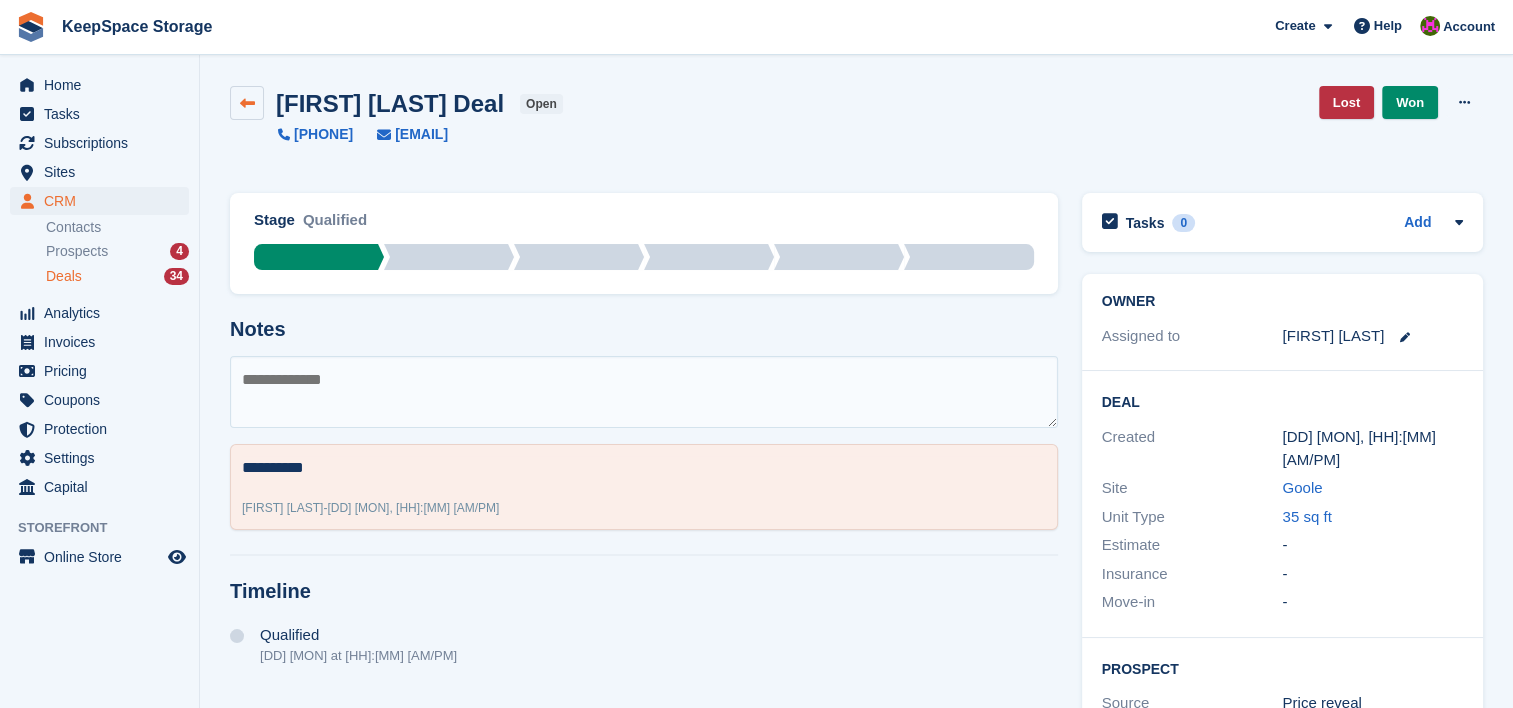 click at bounding box center (247, 103) 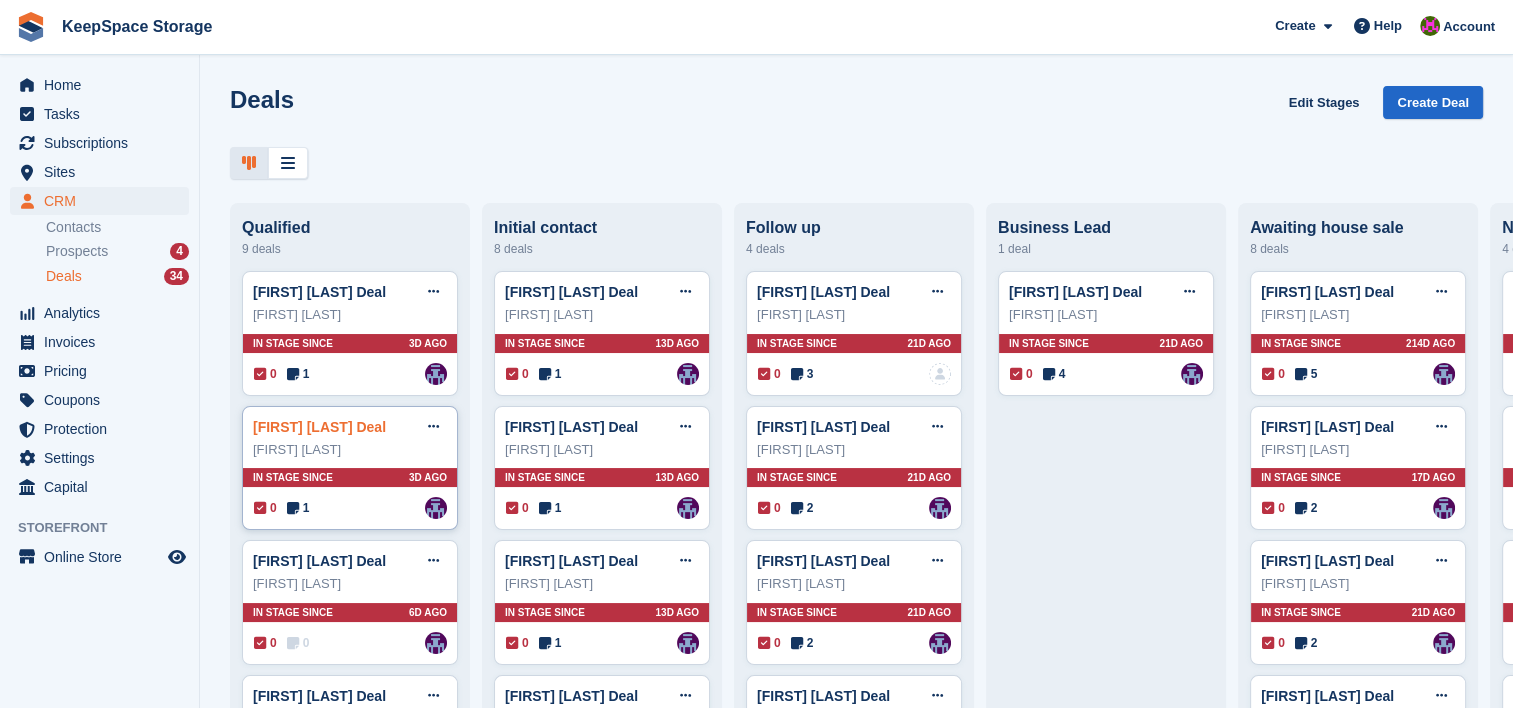 click on "[FIRST] [LAST] Deal" at bounding box center [319, 427] 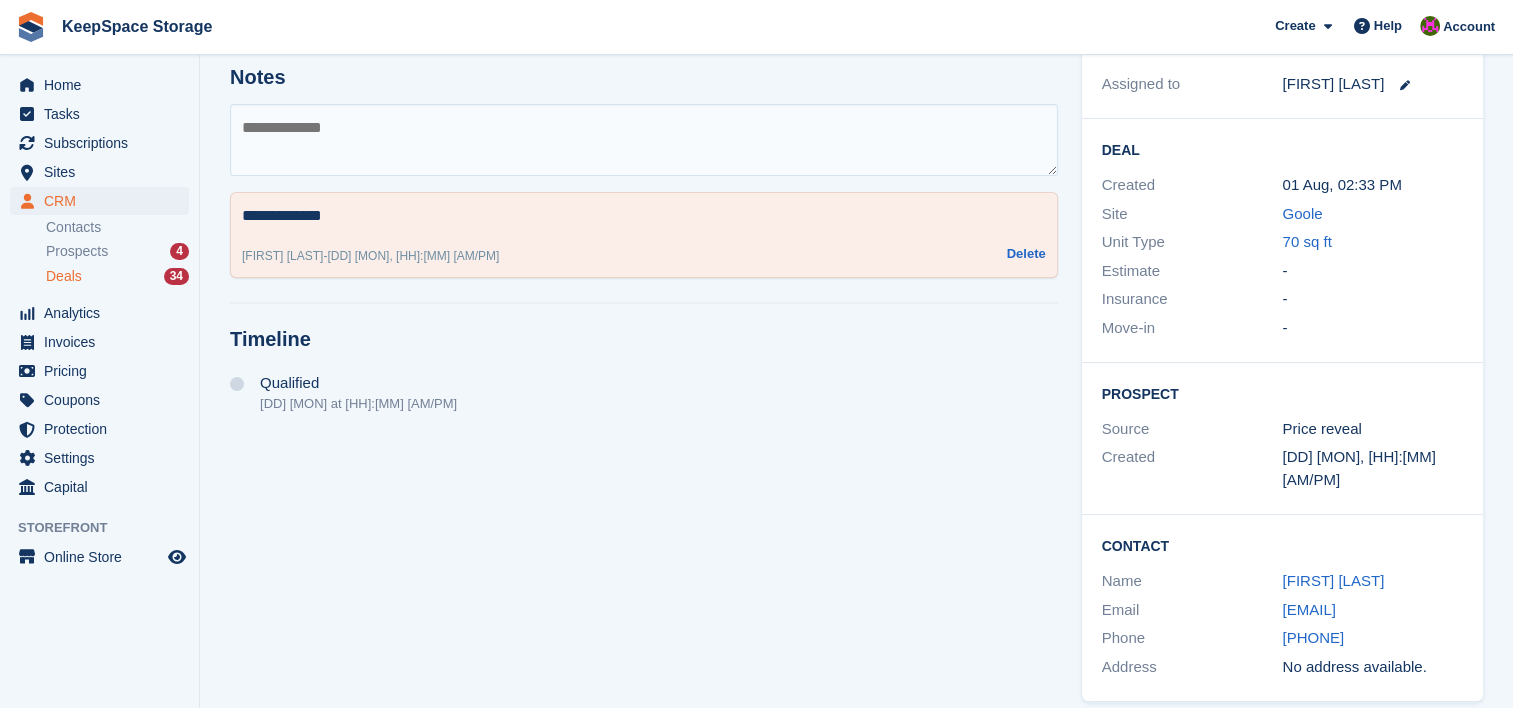 scroll, scrollTop: 0, scrollLeft: 0, axis: both 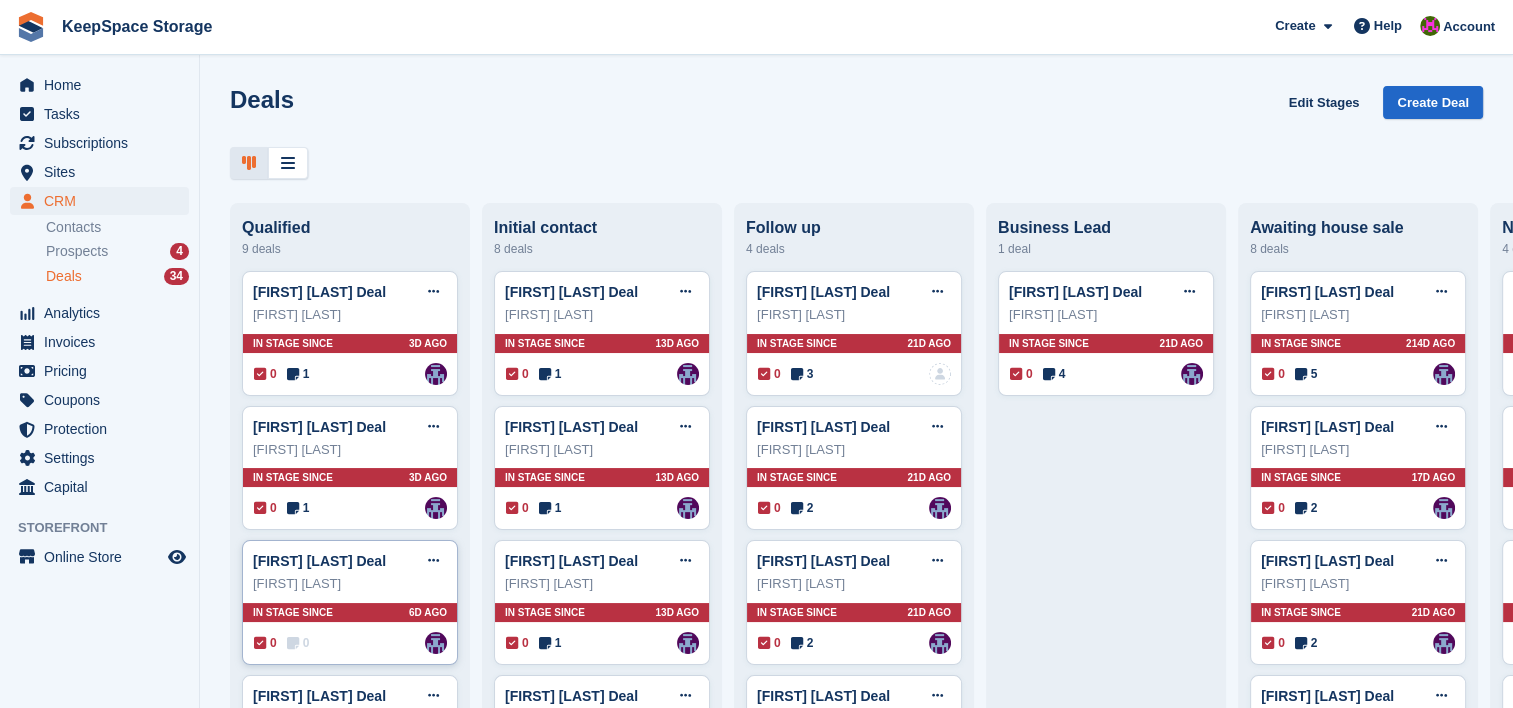 click on "[FIRST] [LAST]" at bounding box center (350, 584) 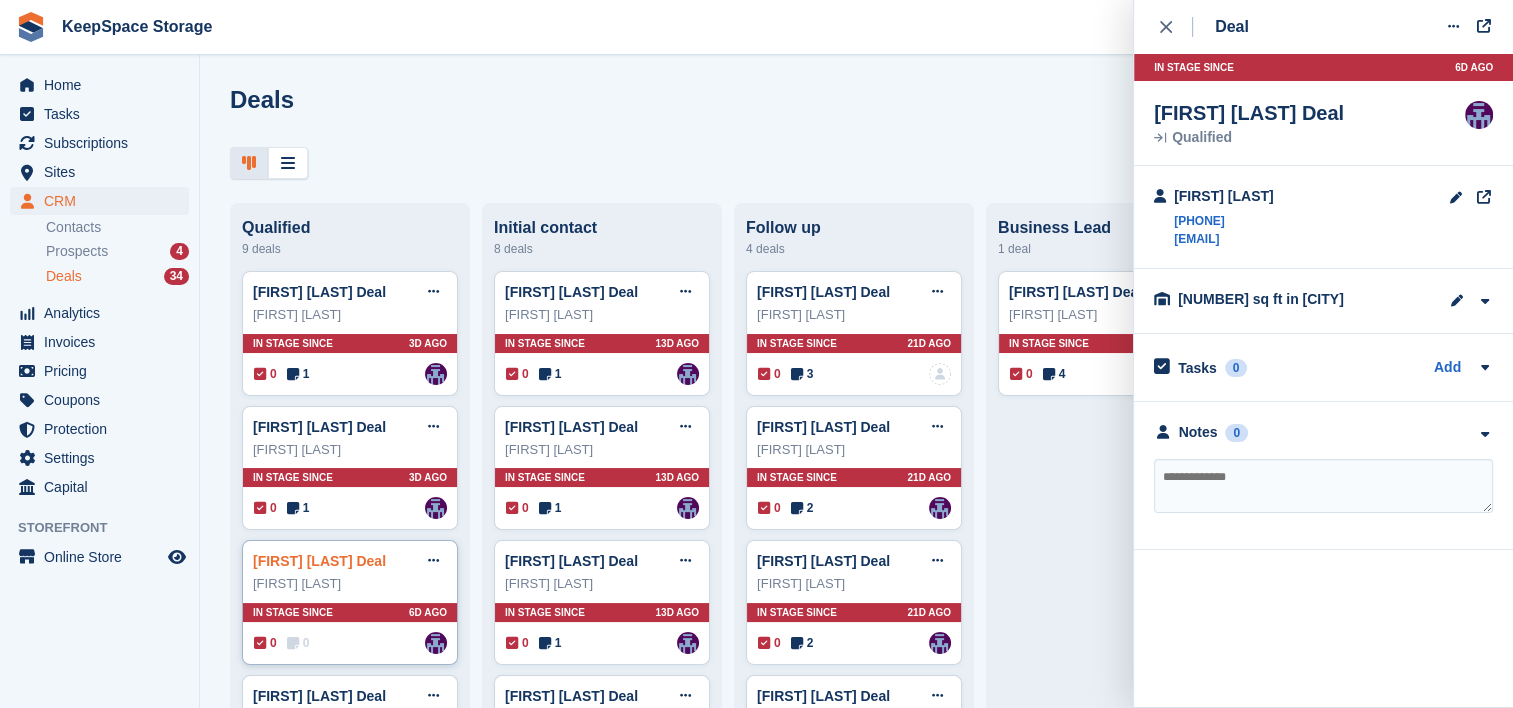 click on "[FIRST] [LAST] Deal" at bounding box center [319, 561] 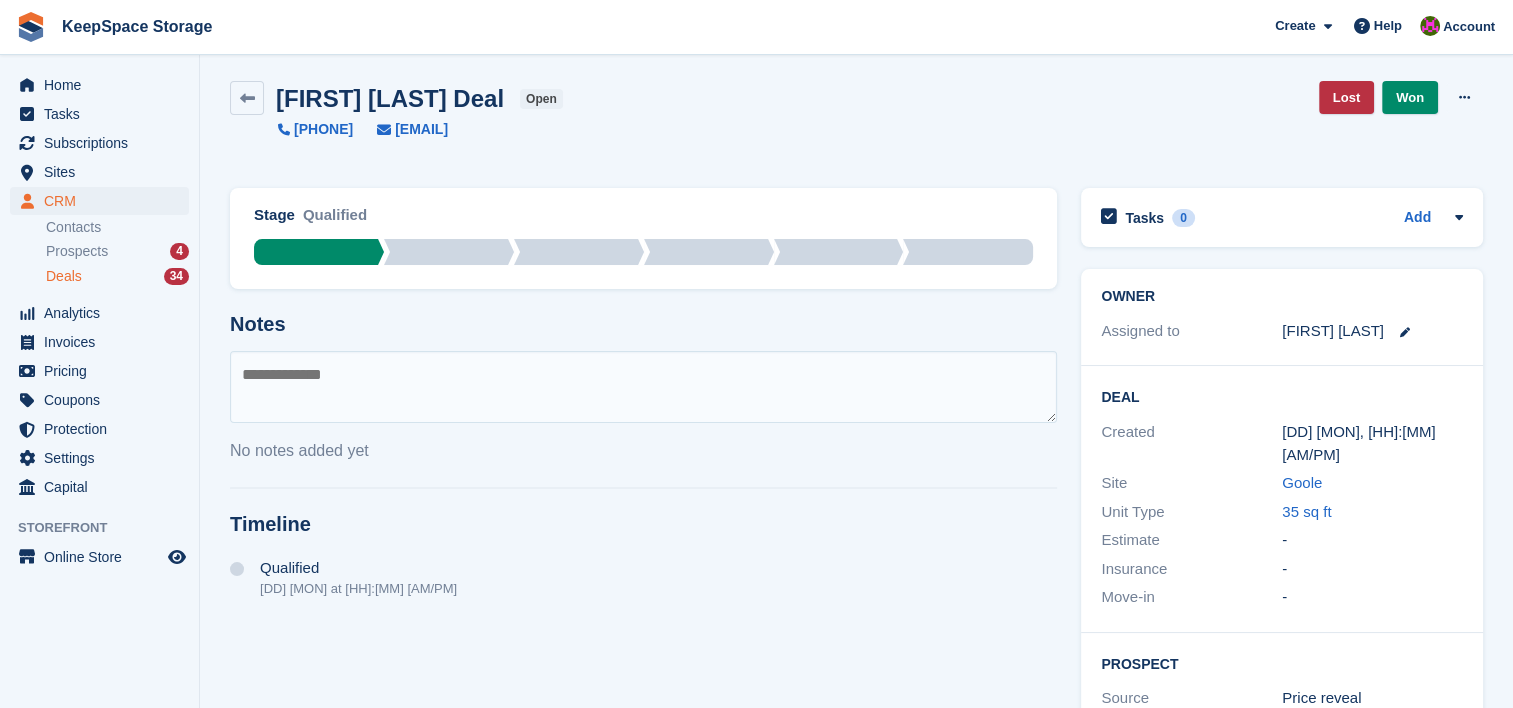 scroll, scrollTop: 0, scrollLeft: 0, axis: both 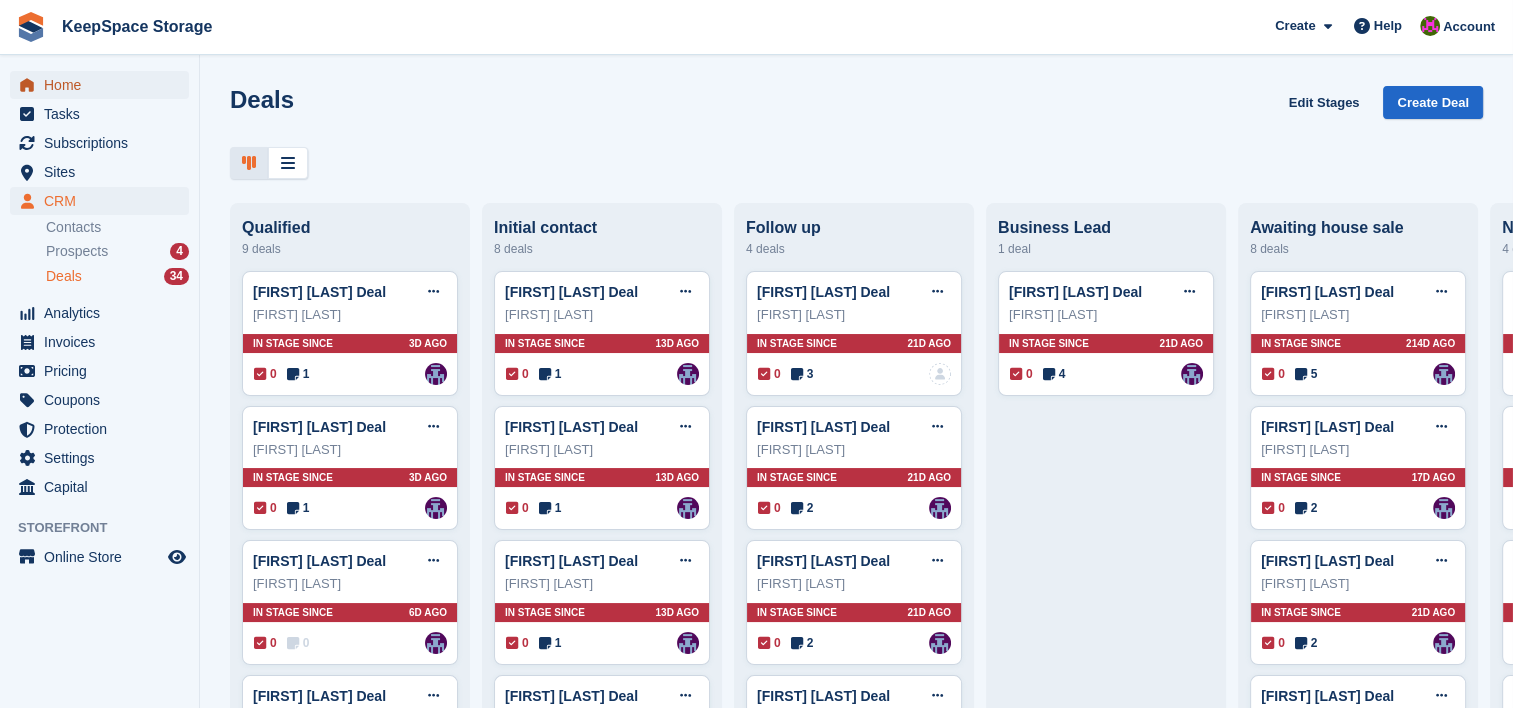 click on "Home" at bounding box center (104, 85) 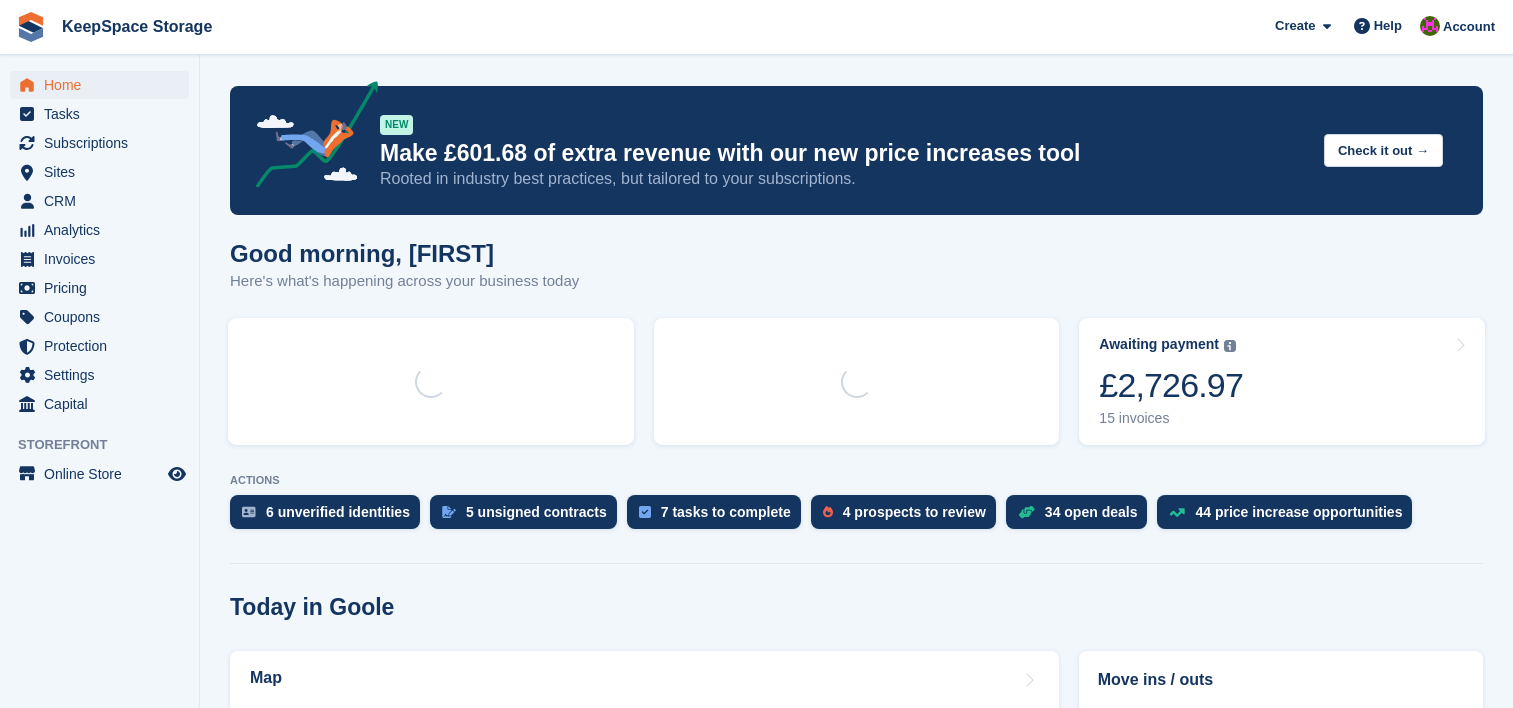 scroll, scrollTop: 0, scrollLeft: 0, axis: both 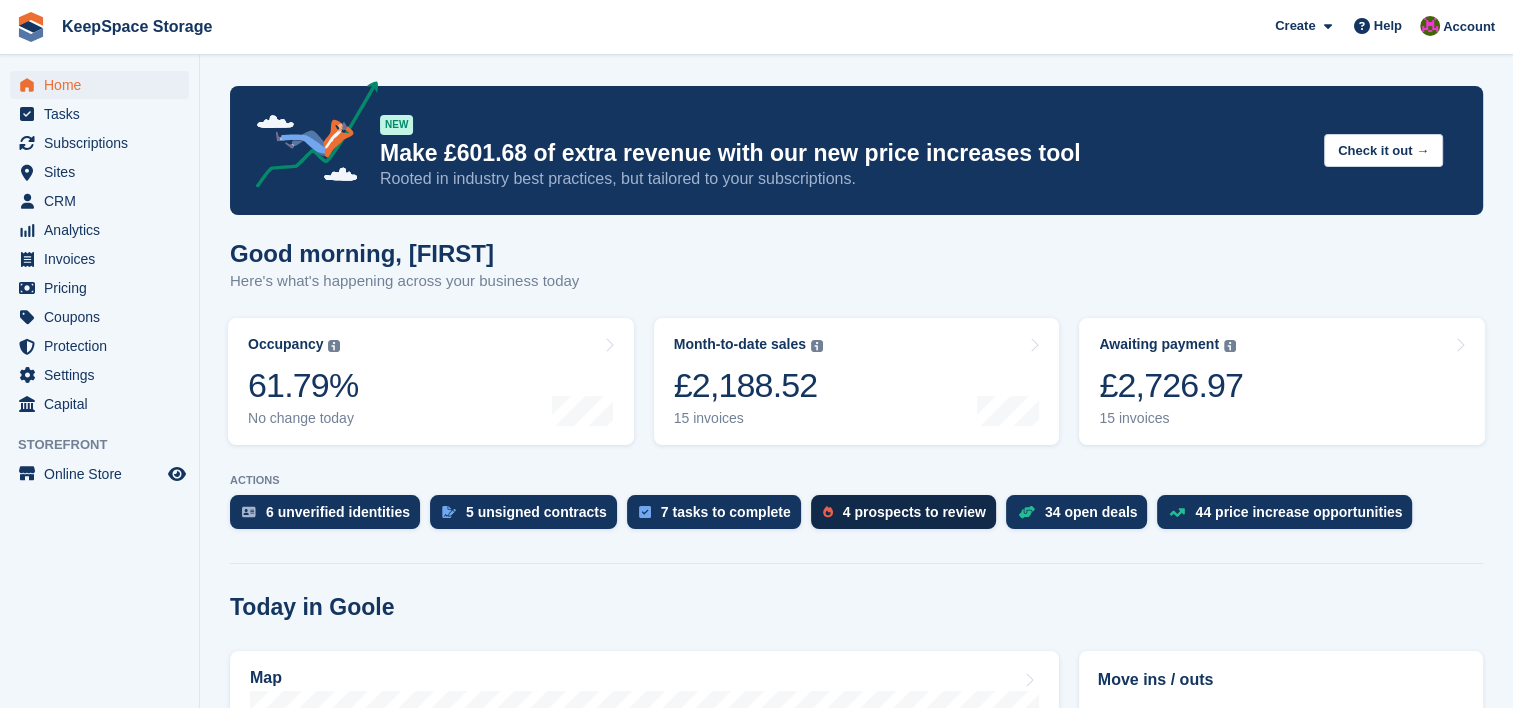 click on "4
prospects to review" at bounding box center [903, 512] 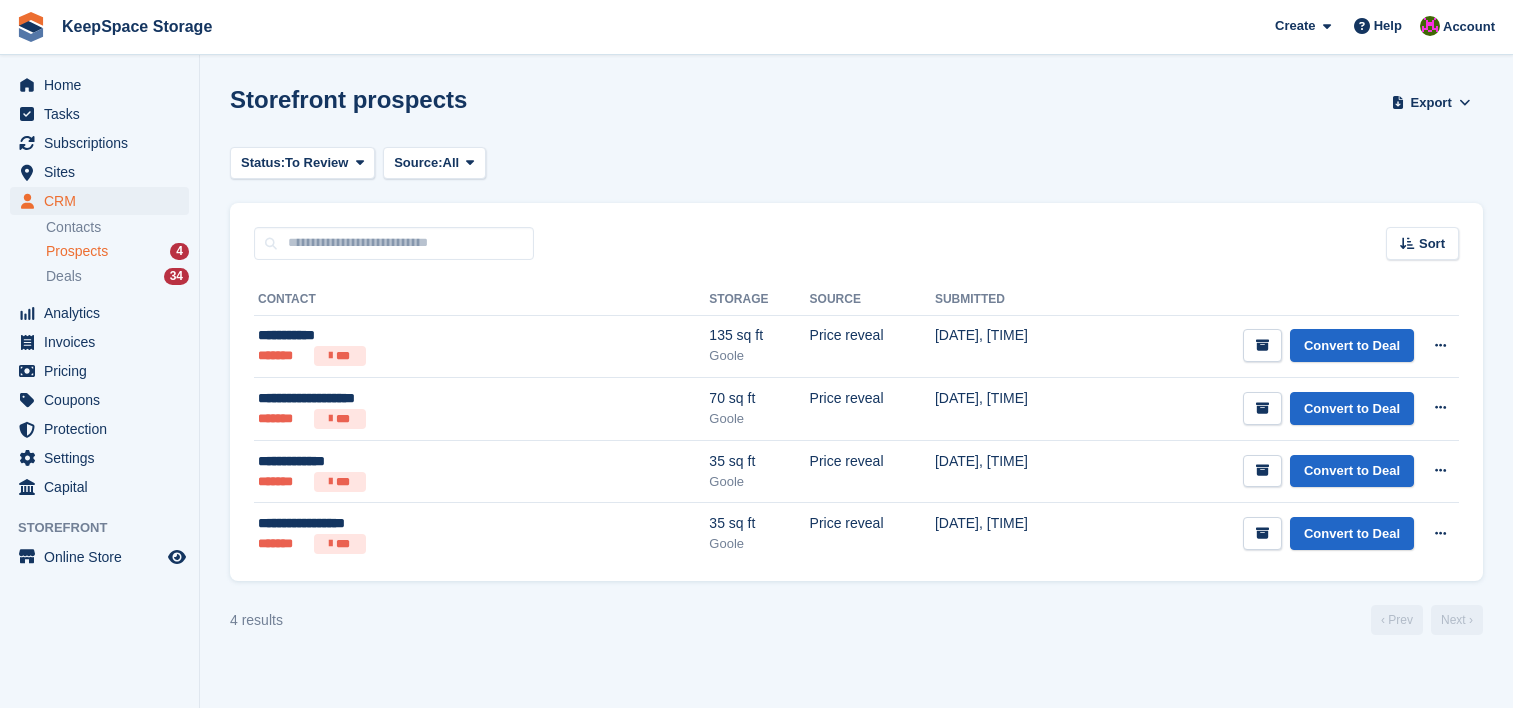 scroll, scrollTop: 0, scrollLeft: 0, axis: both 